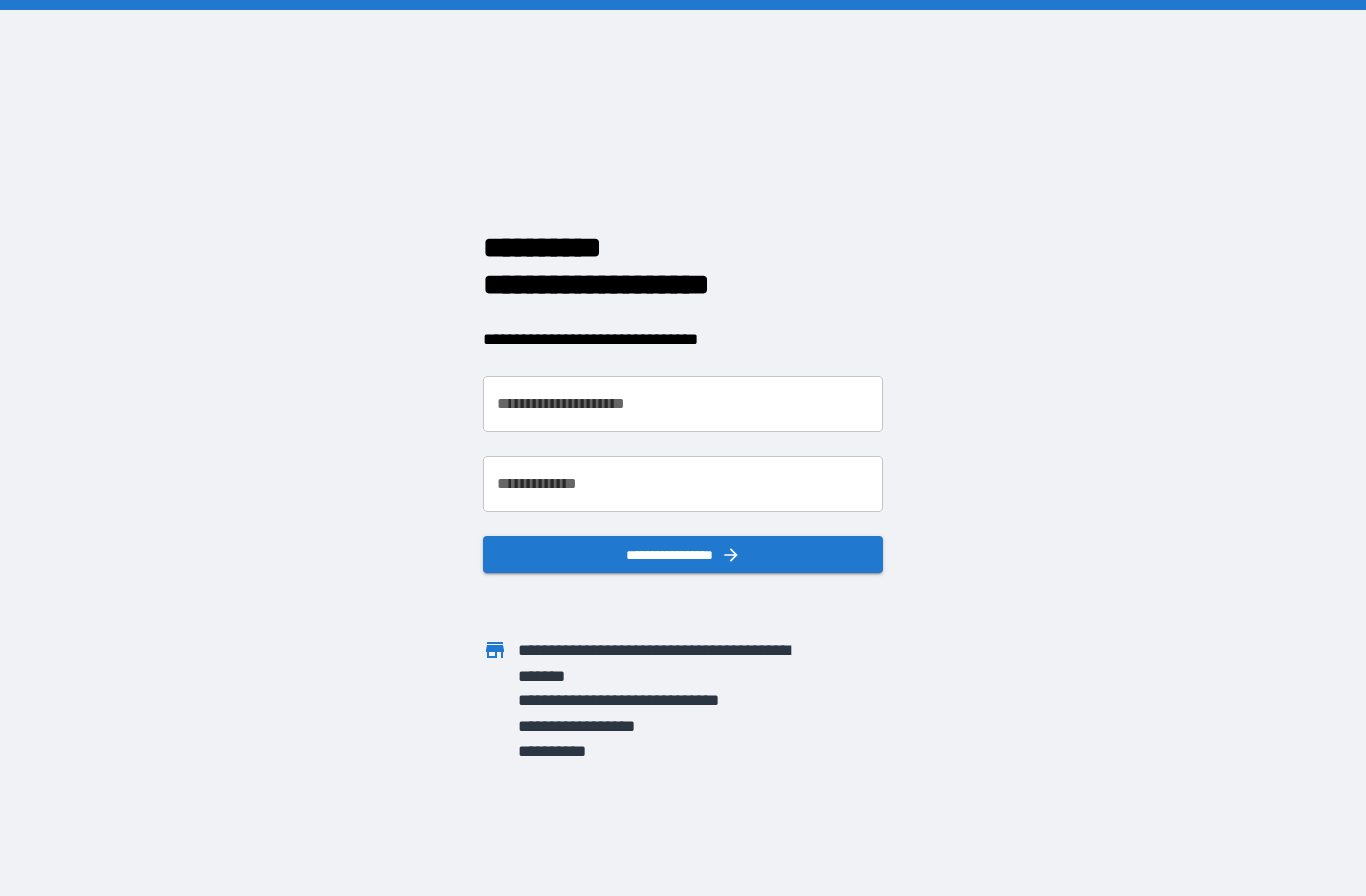 scroll, scrollTop: 0, scrollLeft: 0, axis: both 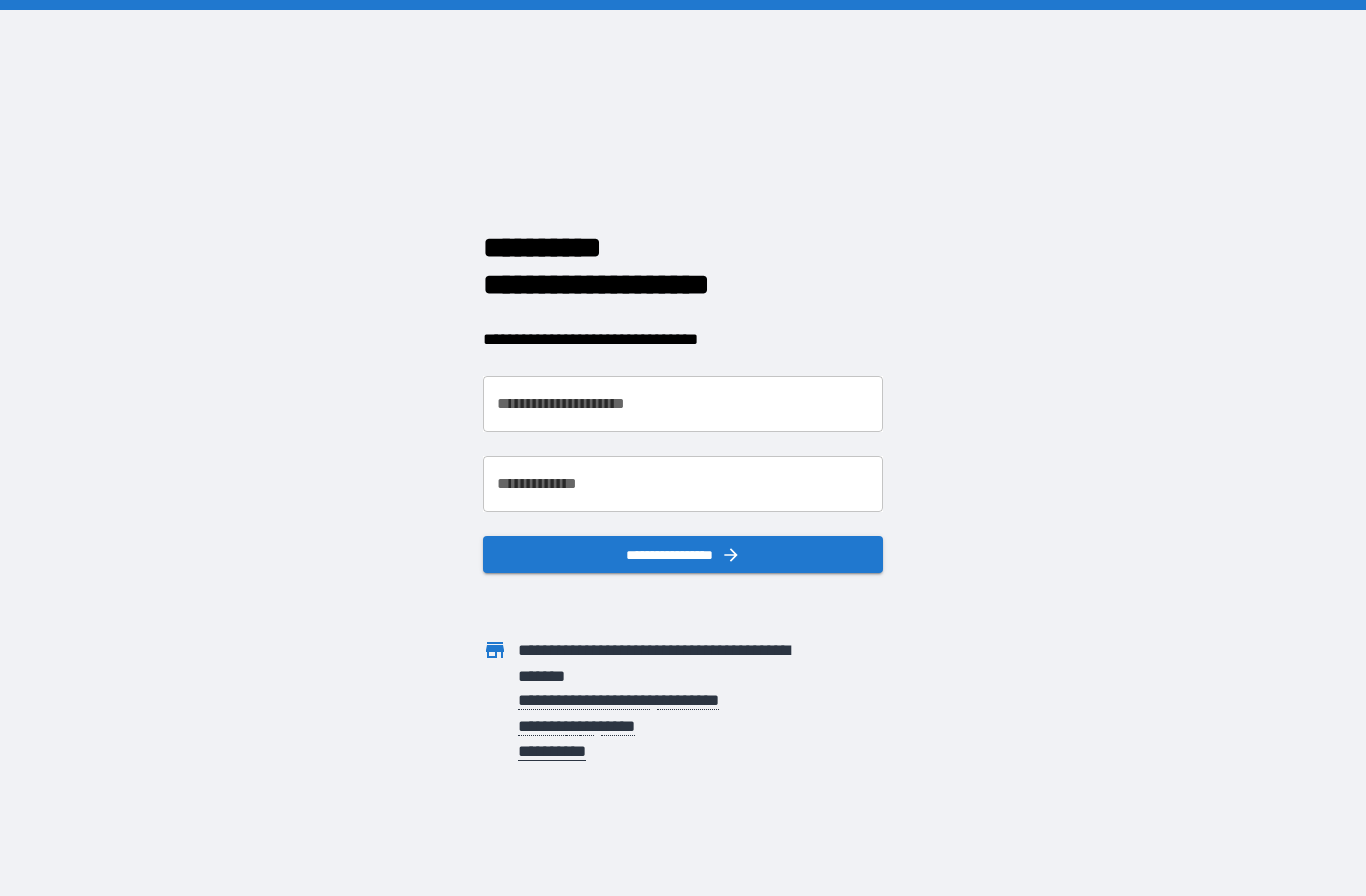 click on "**********" at bounding box center [683, 404] 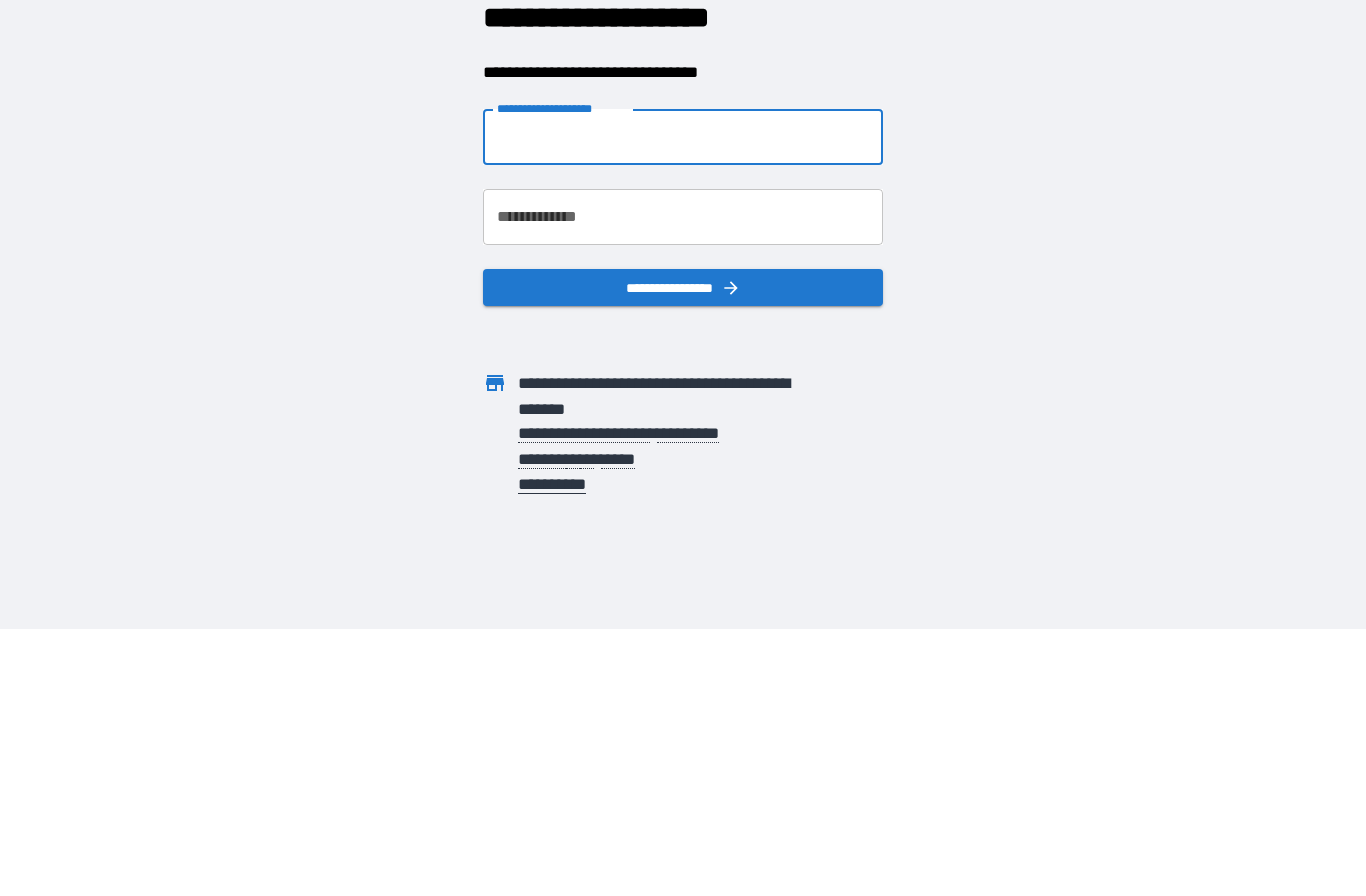 type on "**********" 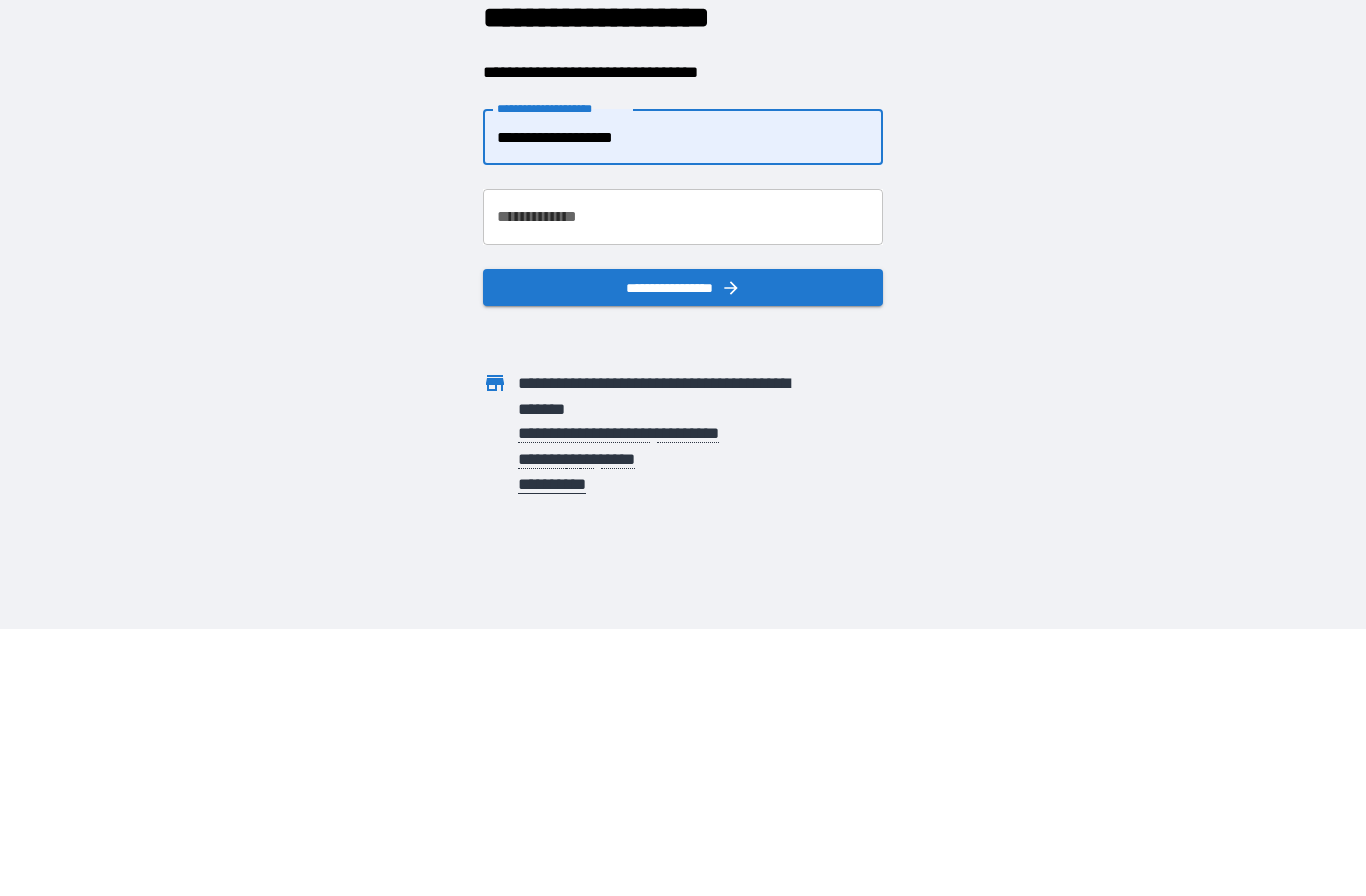 scroll, scrollTop: 82, scrollLeft: 0, axis: vertical 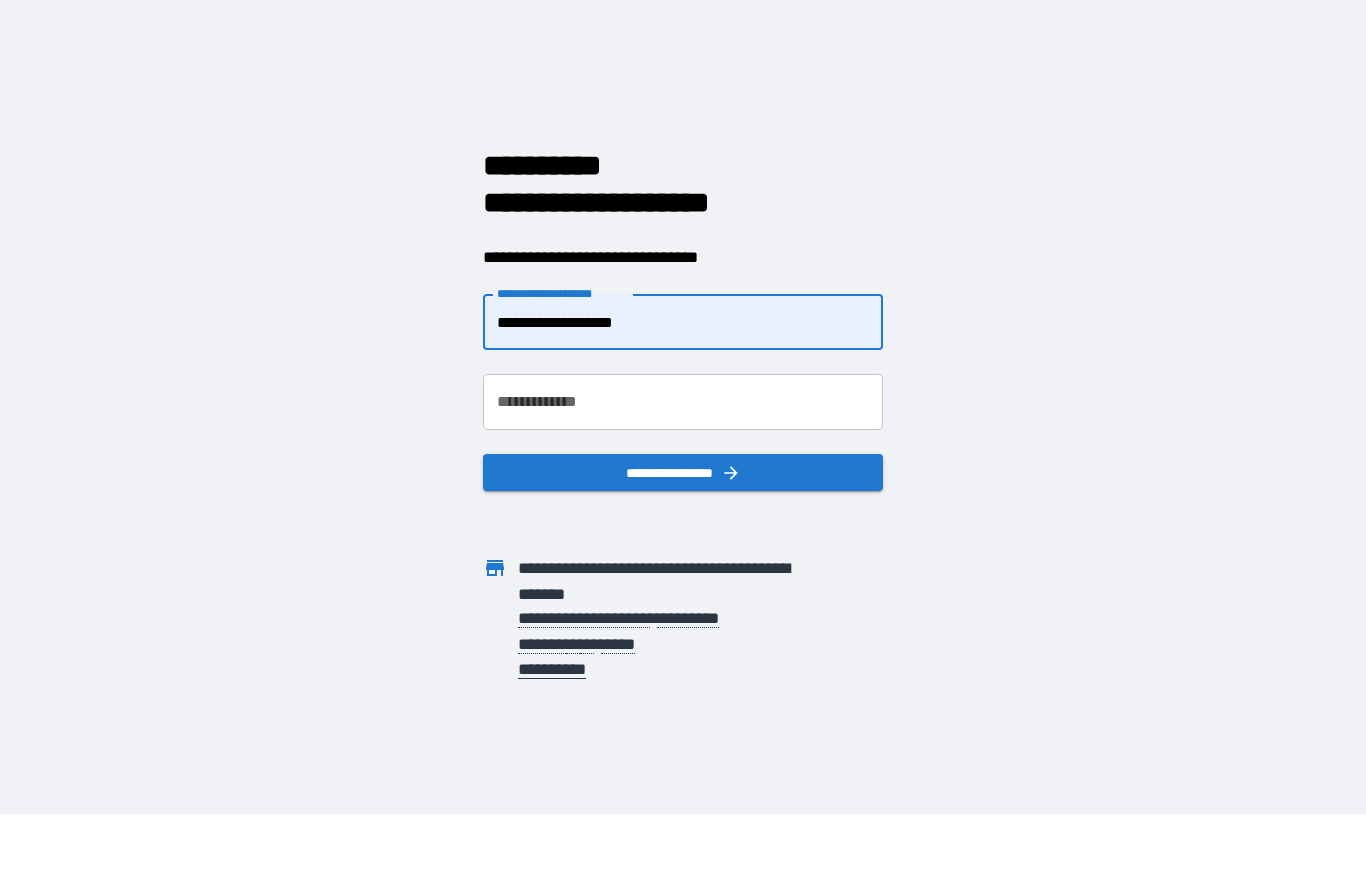 click on "**********" at bounding box center (683, 402) 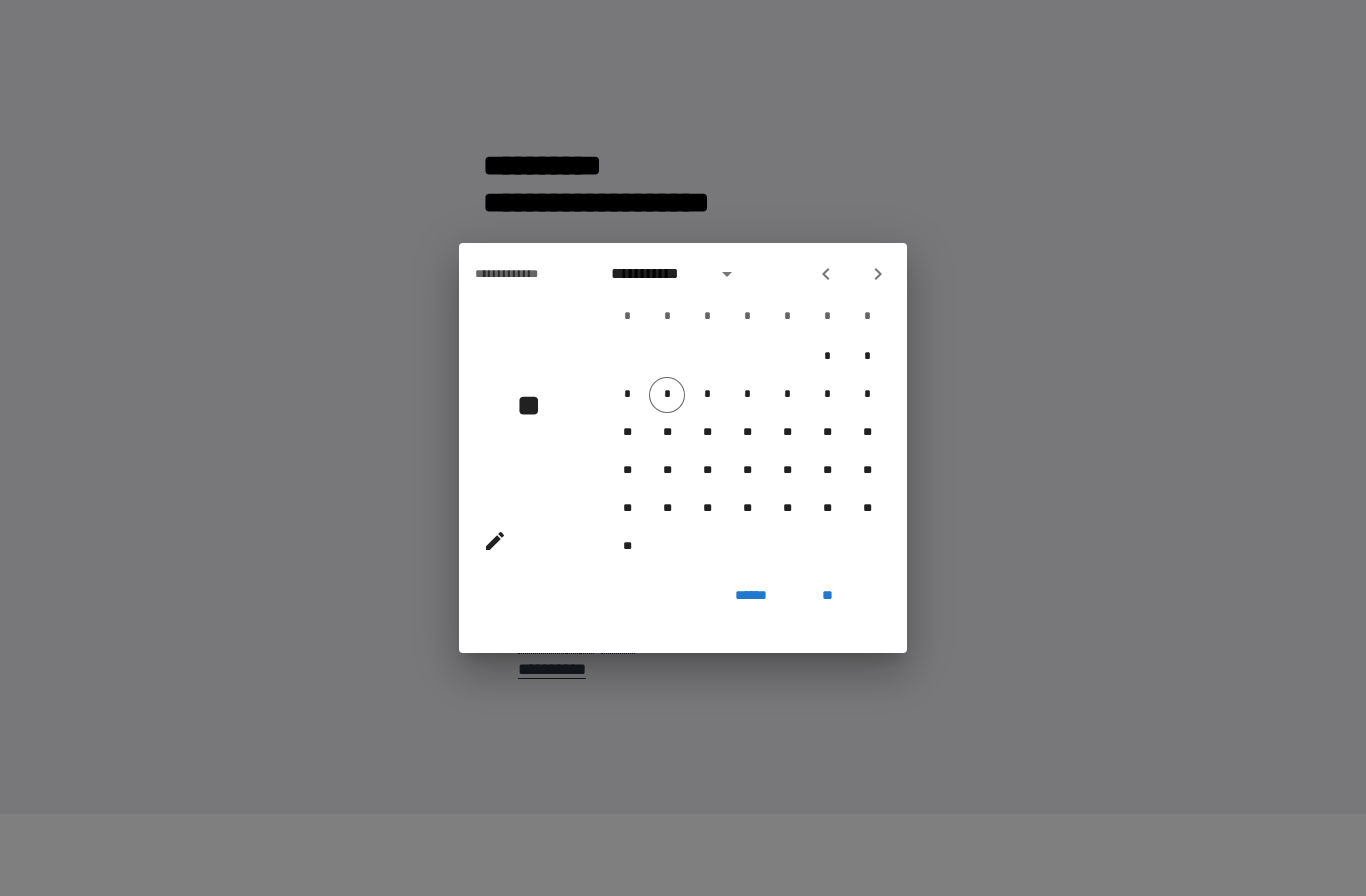 click 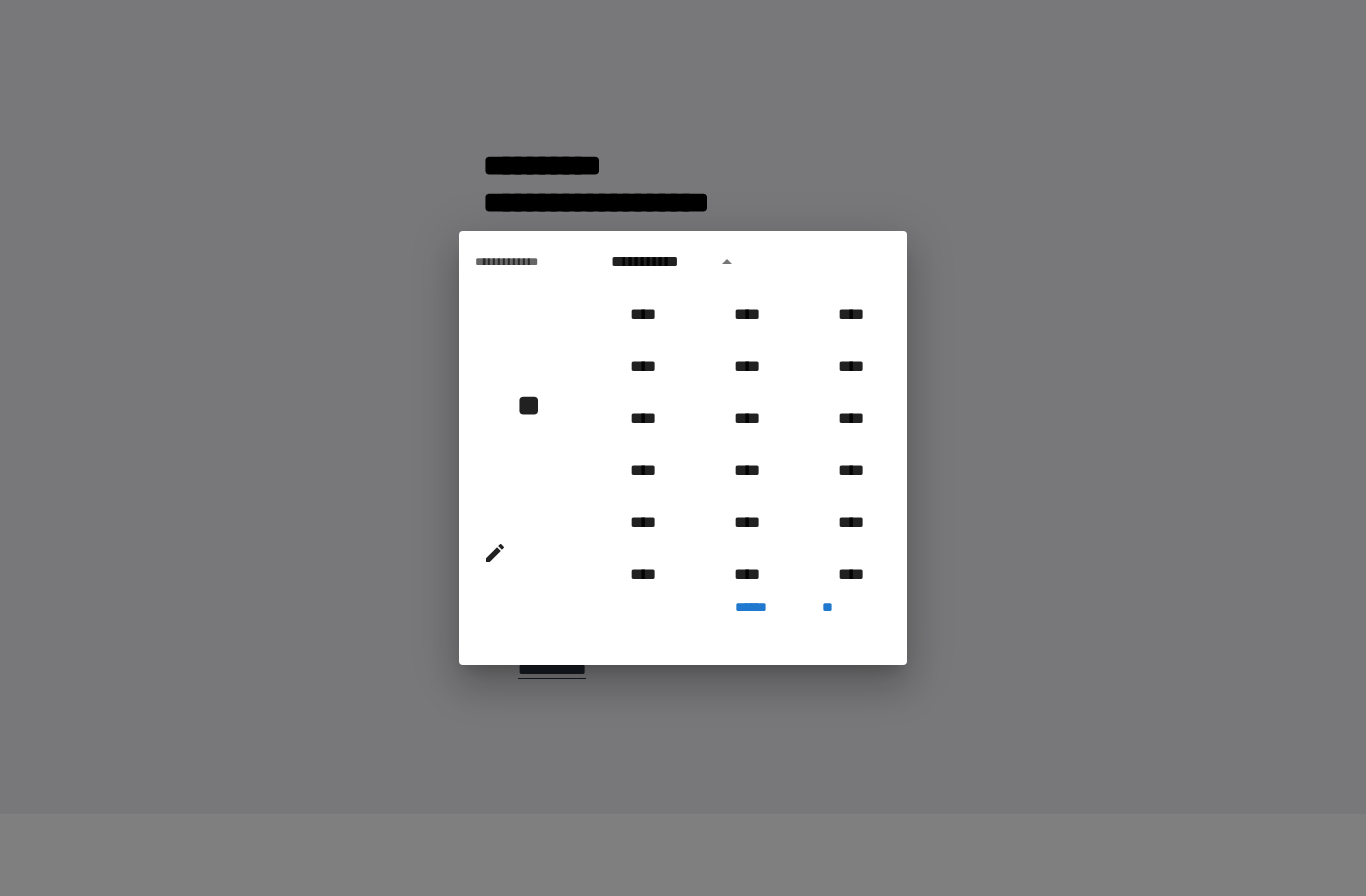 scroll, scrollTop: 1139, scrollLeft: 0, axis: vertical 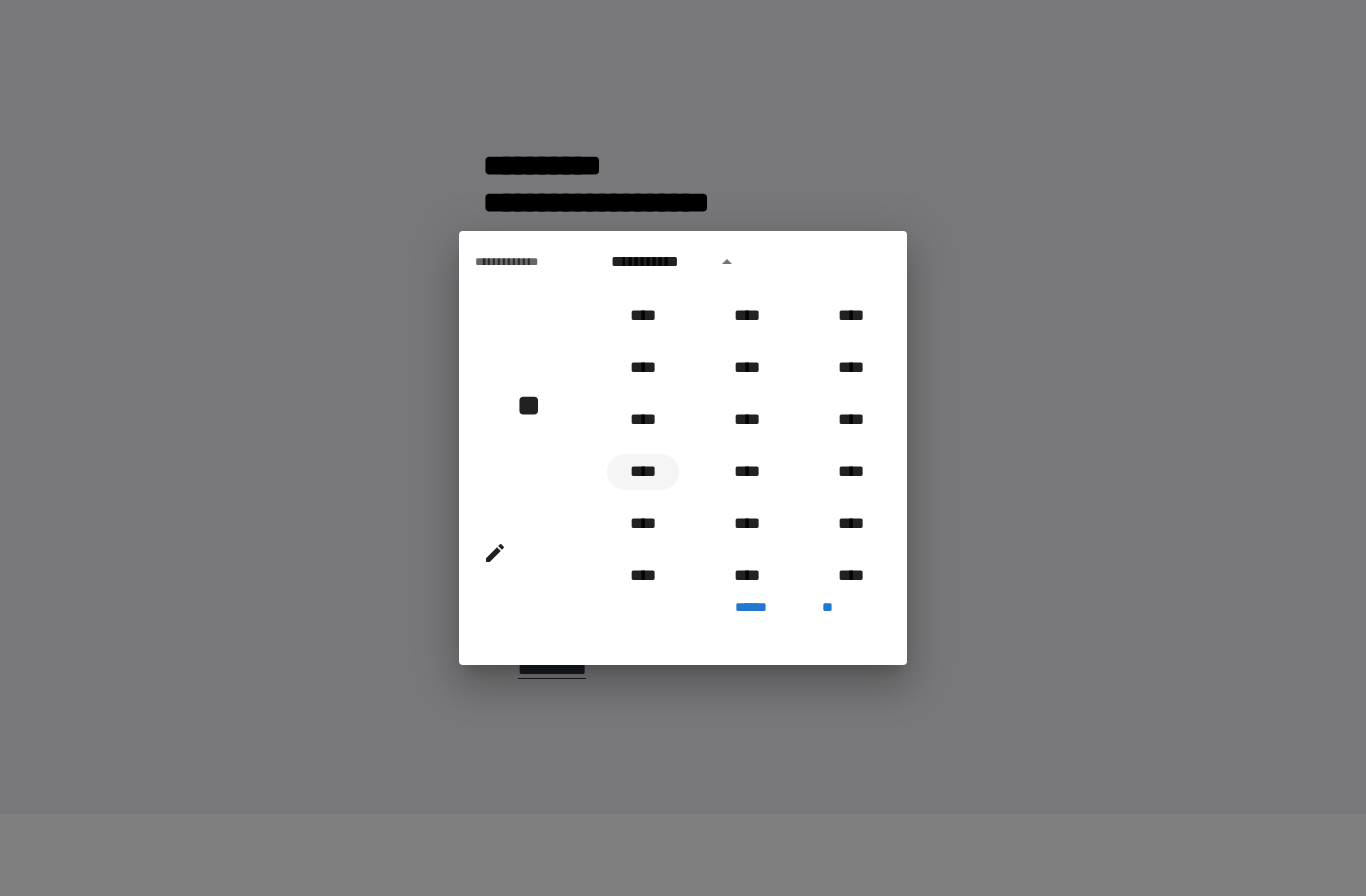 click on "****" at bounding box center [643, 472] 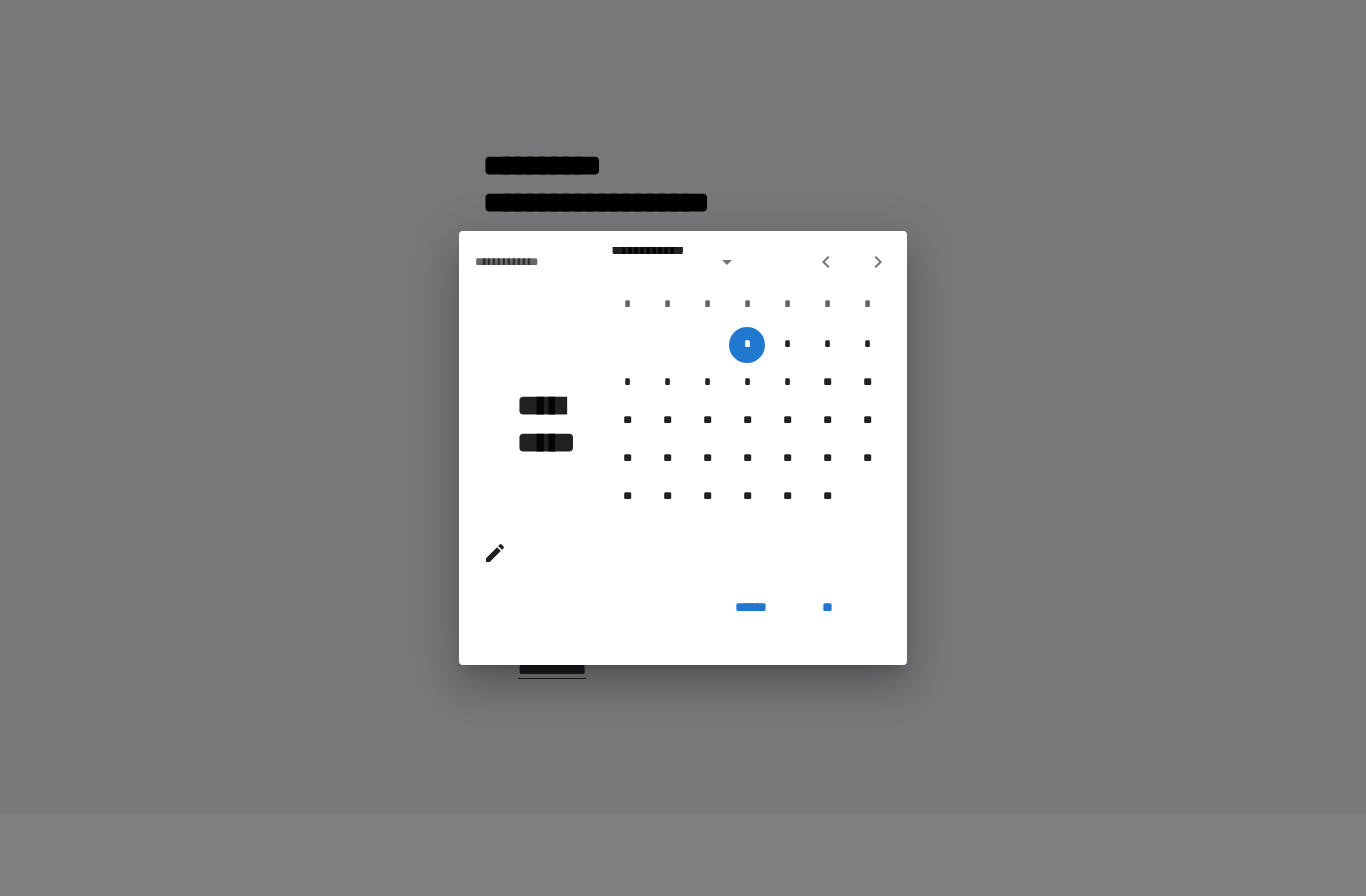type on "**********" 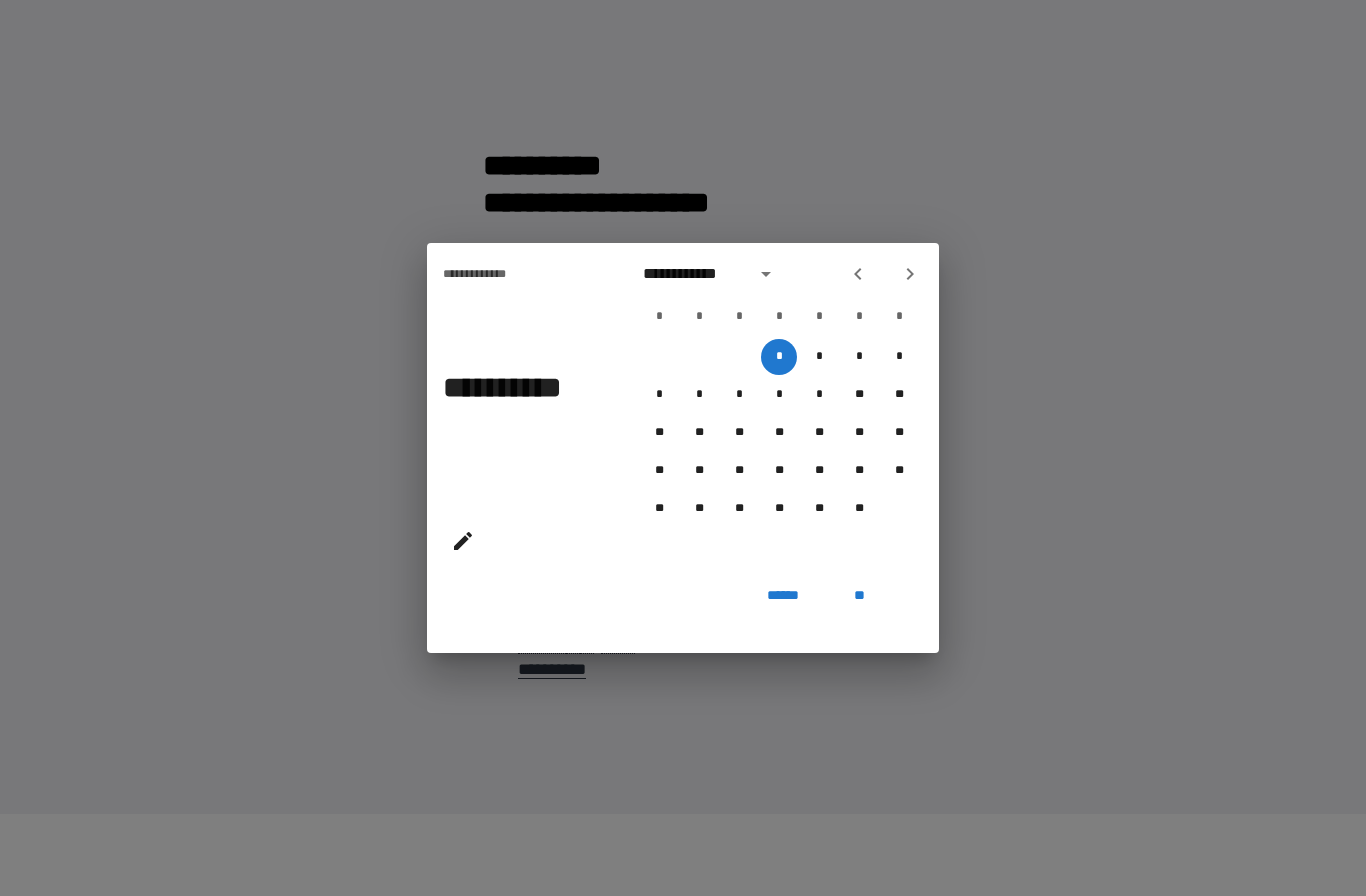 click on "**********" at bounding box center (693, 274) 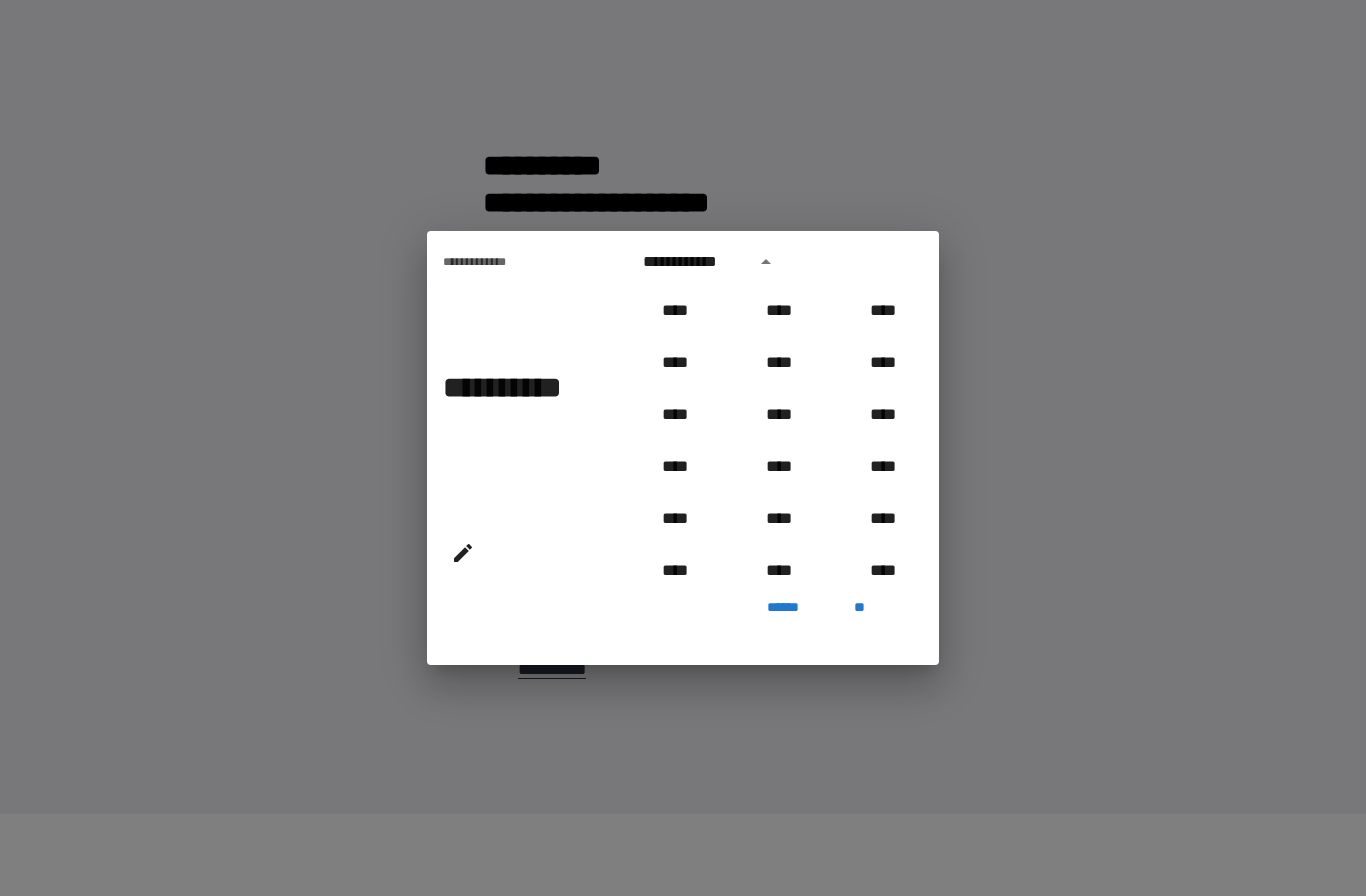 scroll, scrollTop: 1174, scrollLeft: 0, axis: vertical 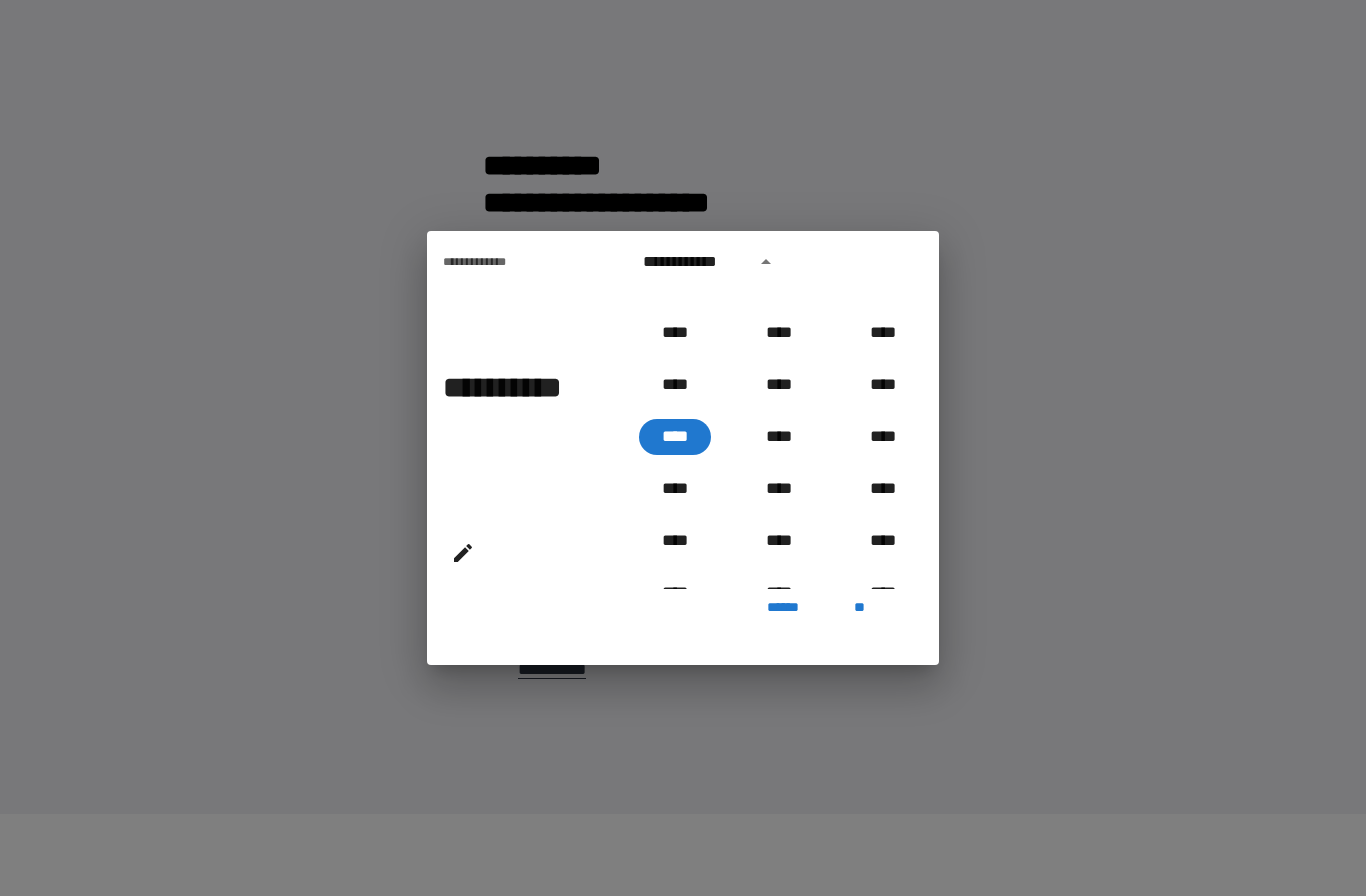 click on "**********" at bounding box center (515, 406) 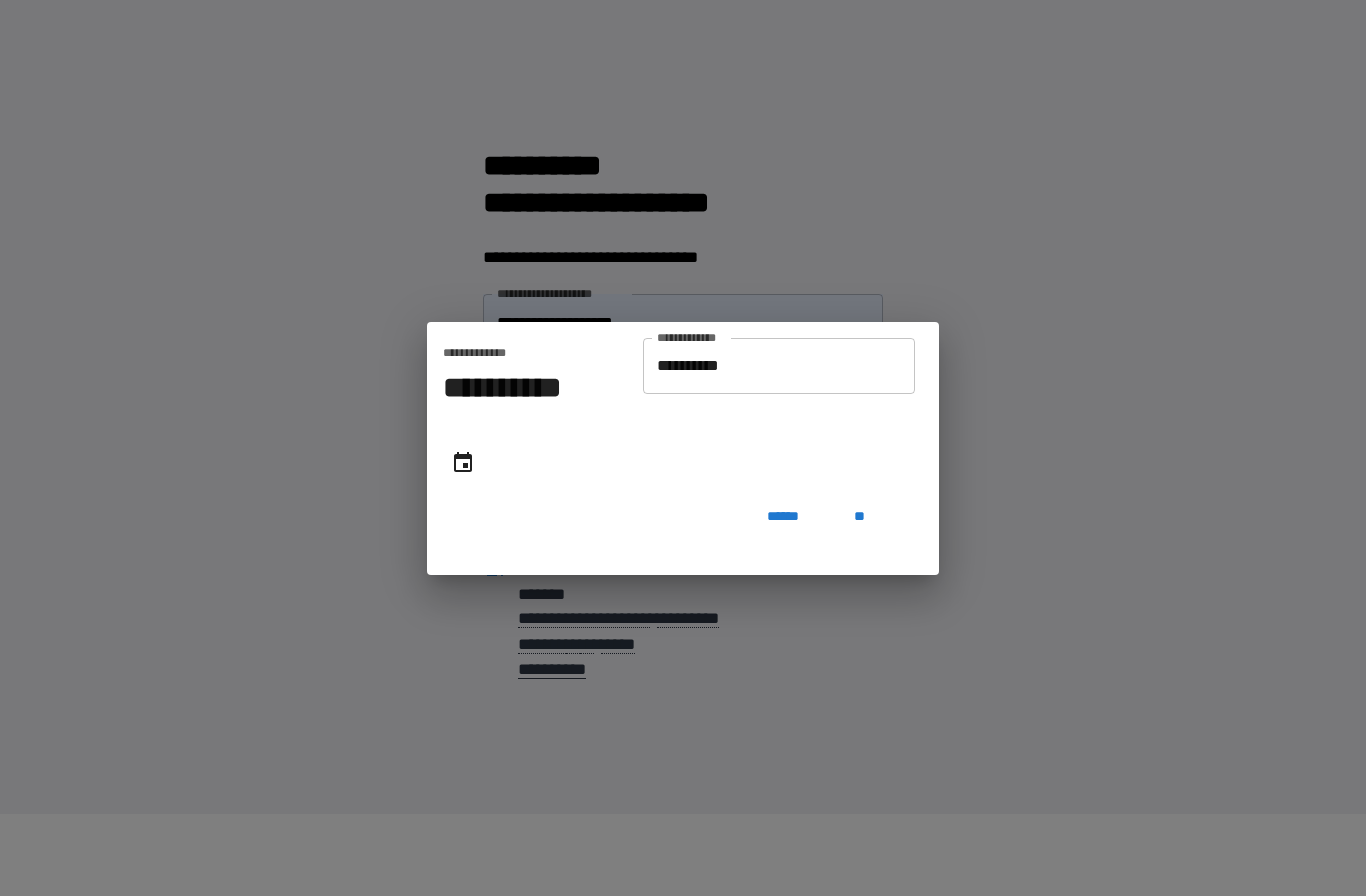 click on "**********" at bounding box center (779, 366) 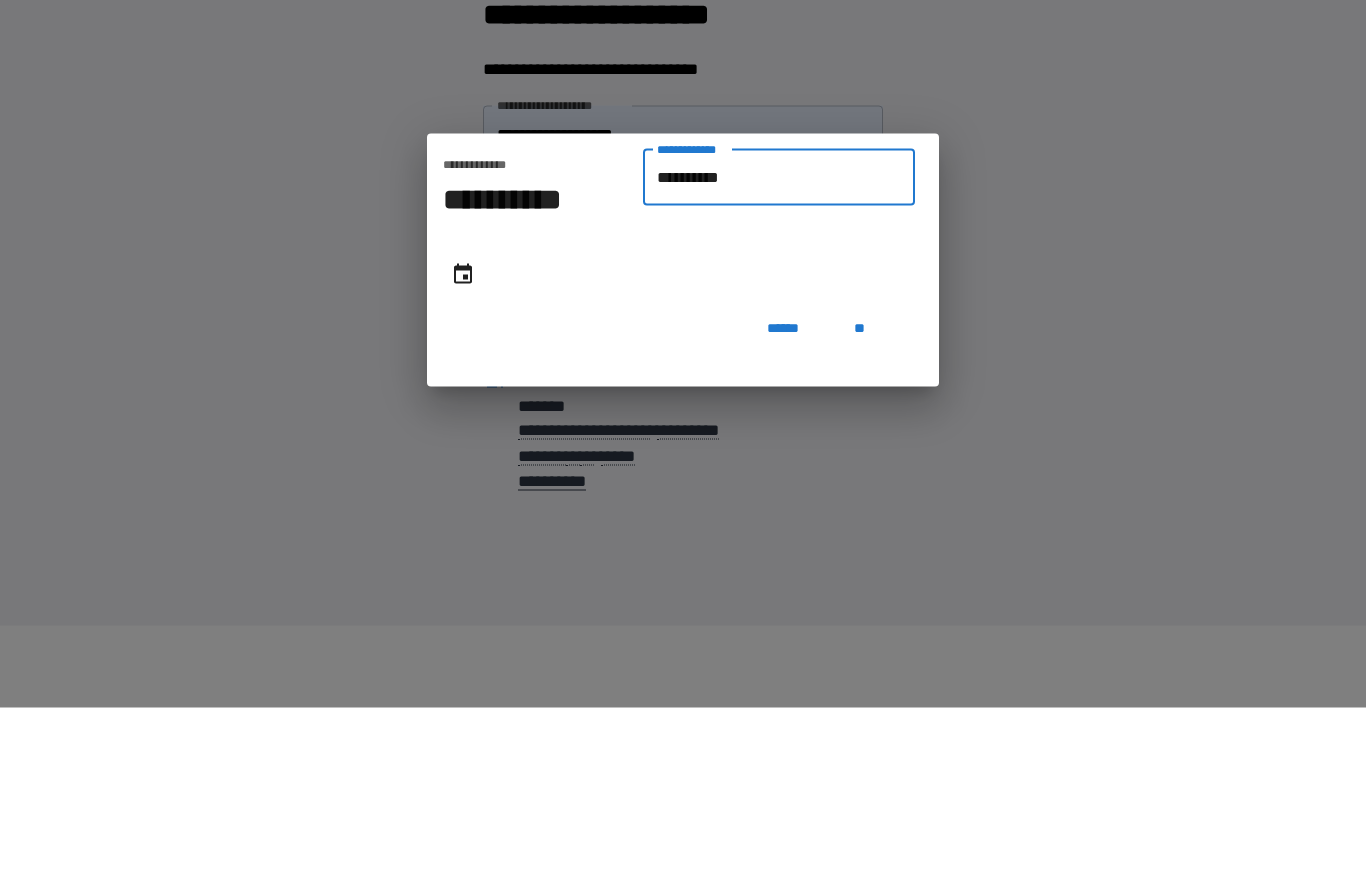 click on "**********" at bounding box center [779, 366] 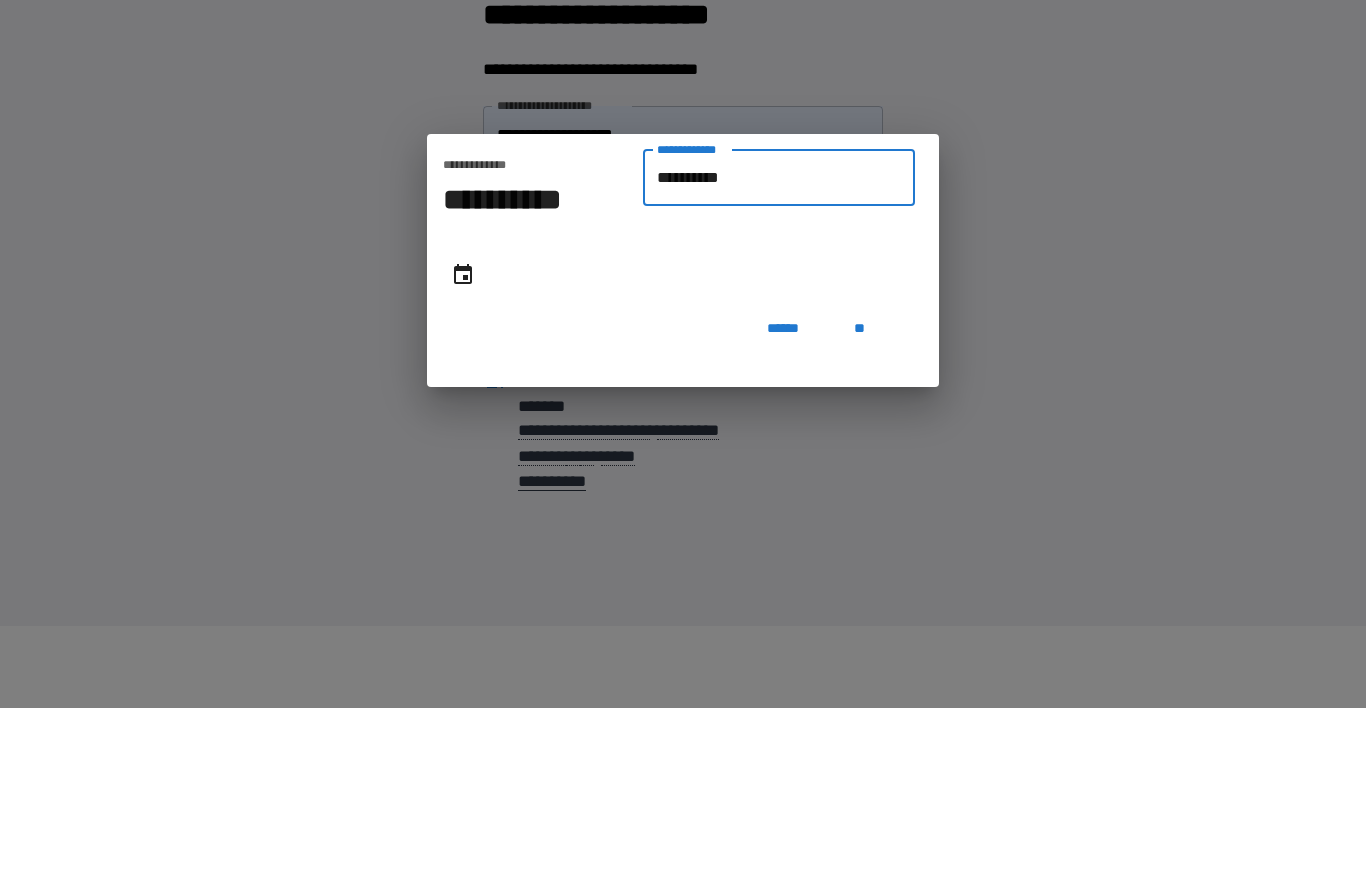 type on "*********" 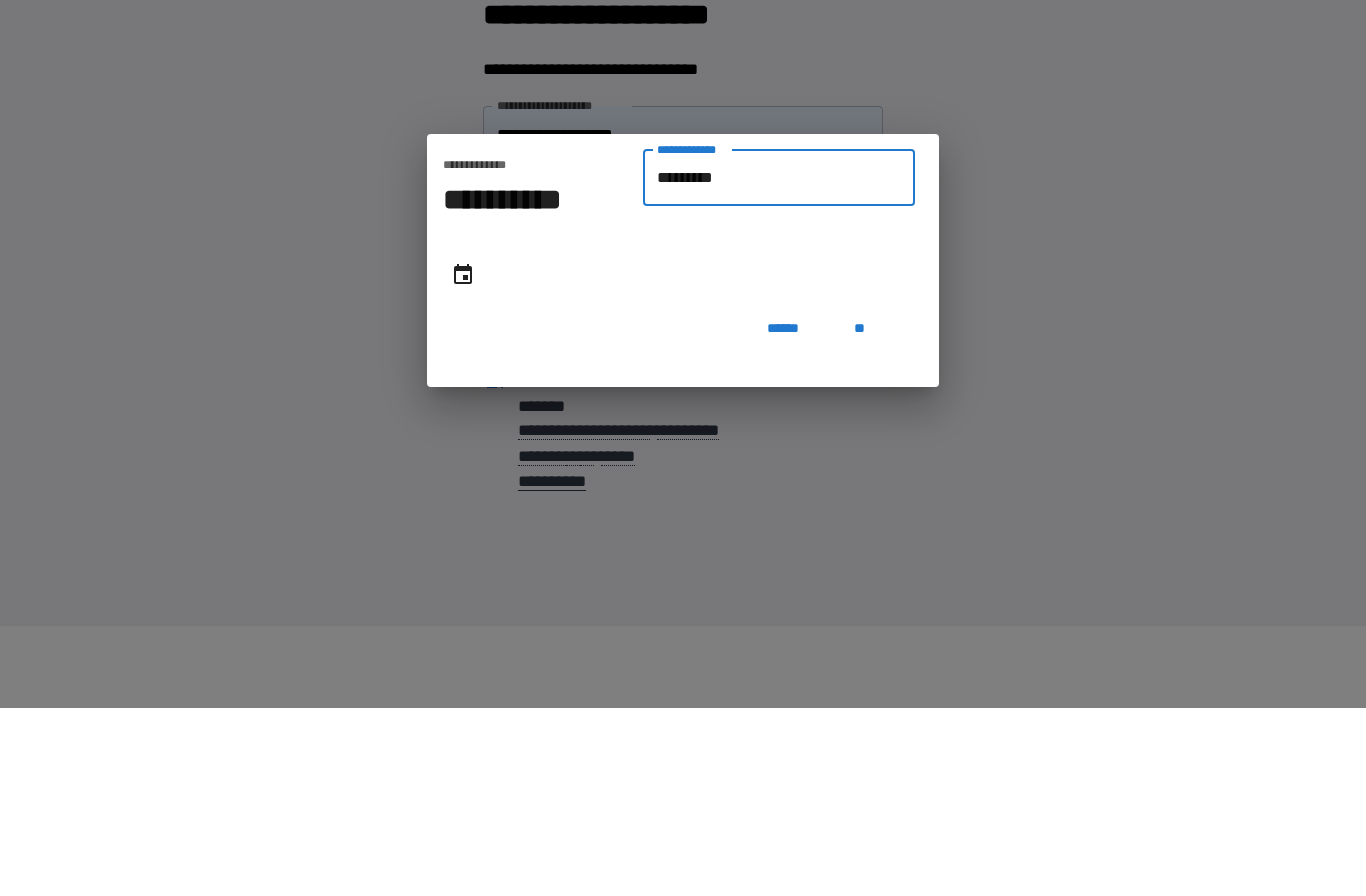 type on "**********" 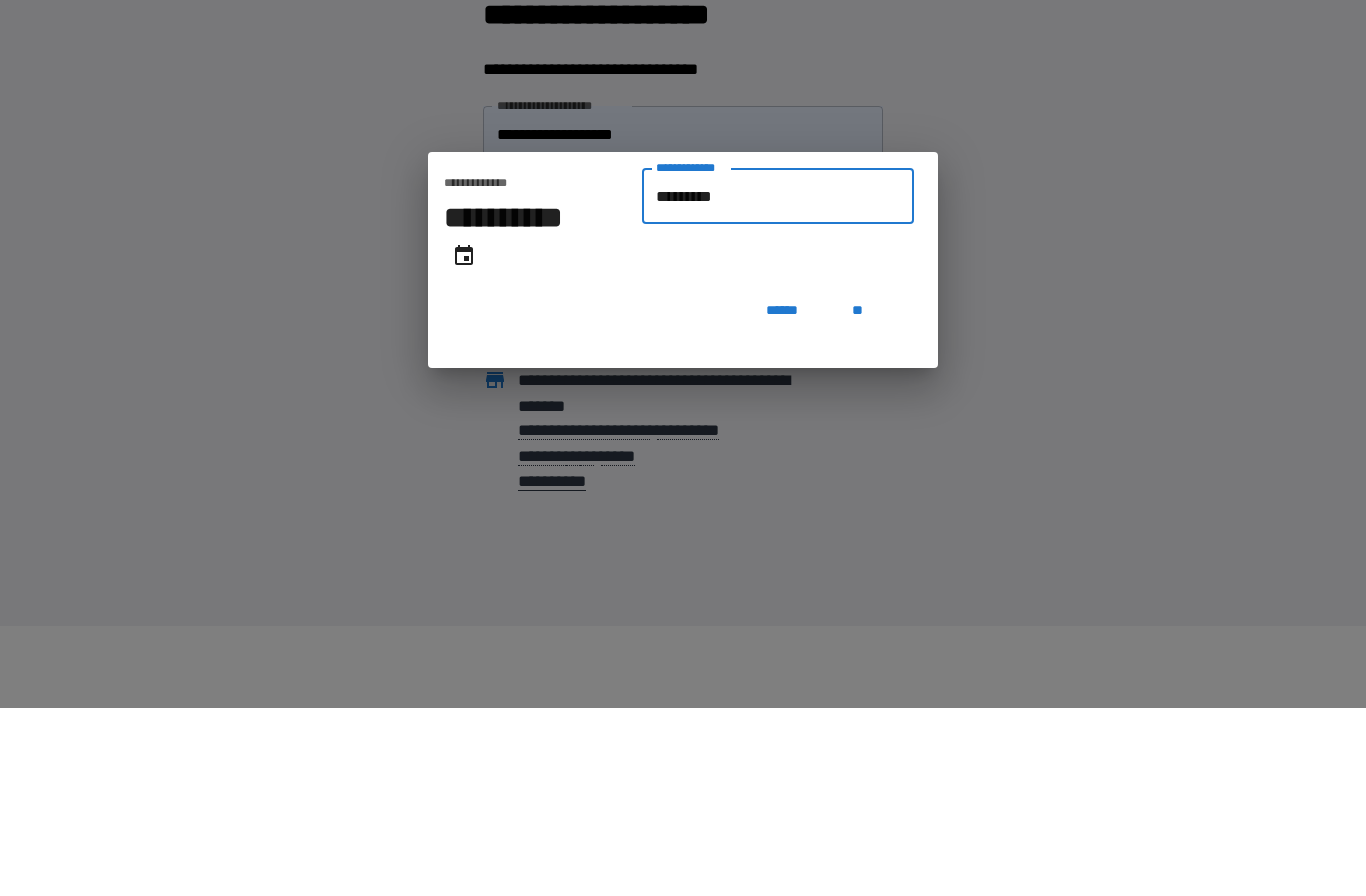 type on "********" 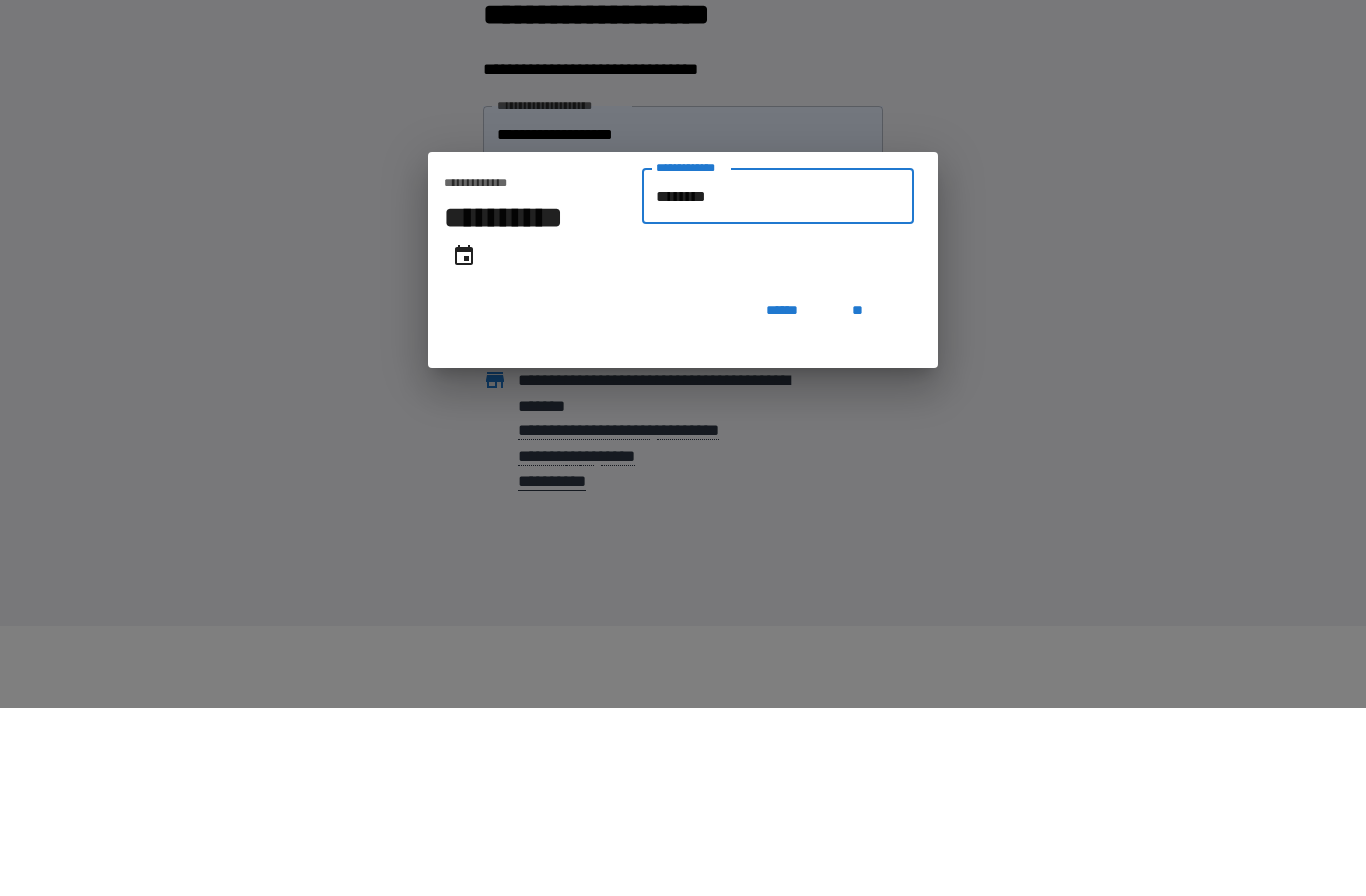 type on "**********" 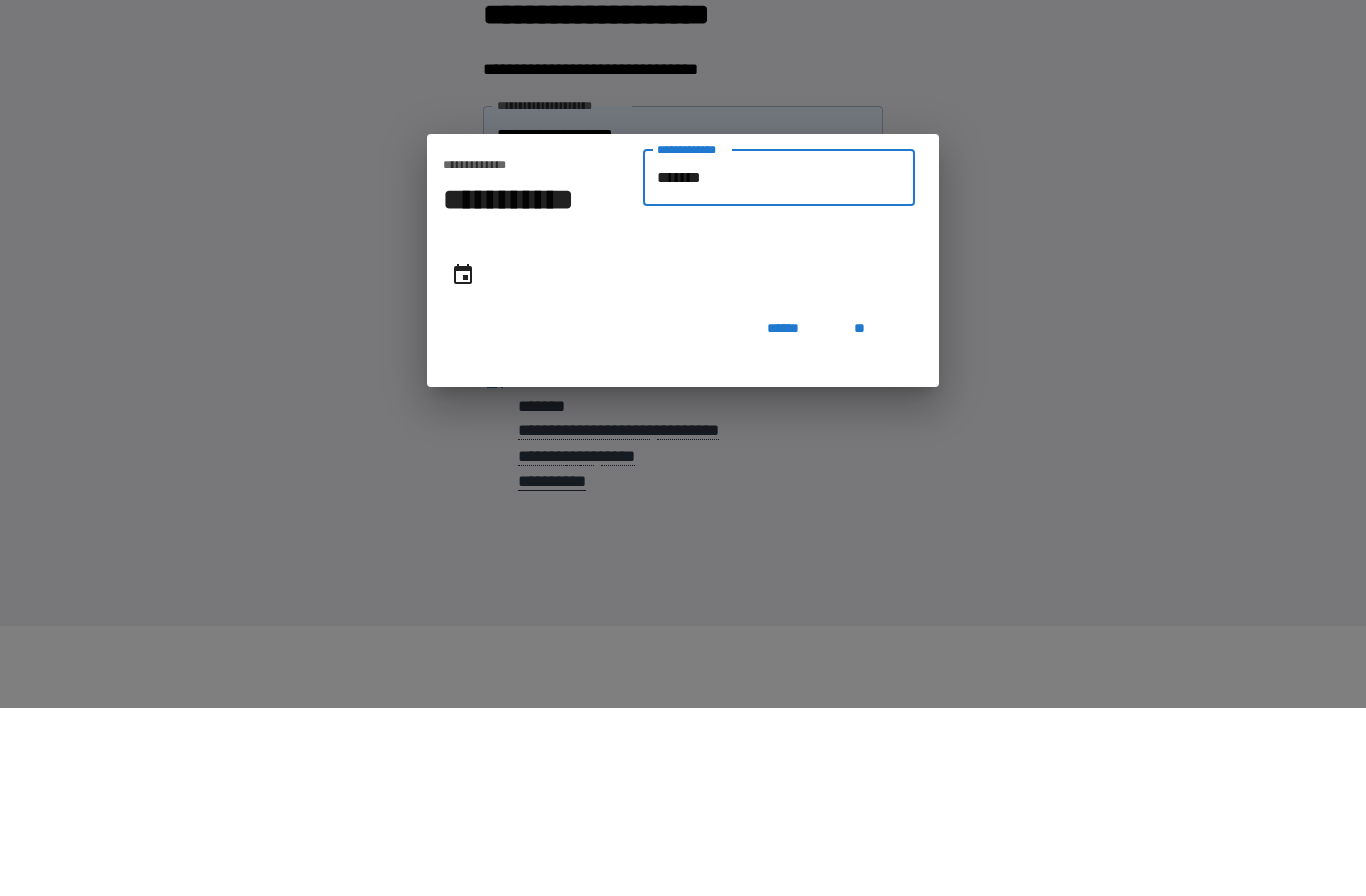 type on "********" 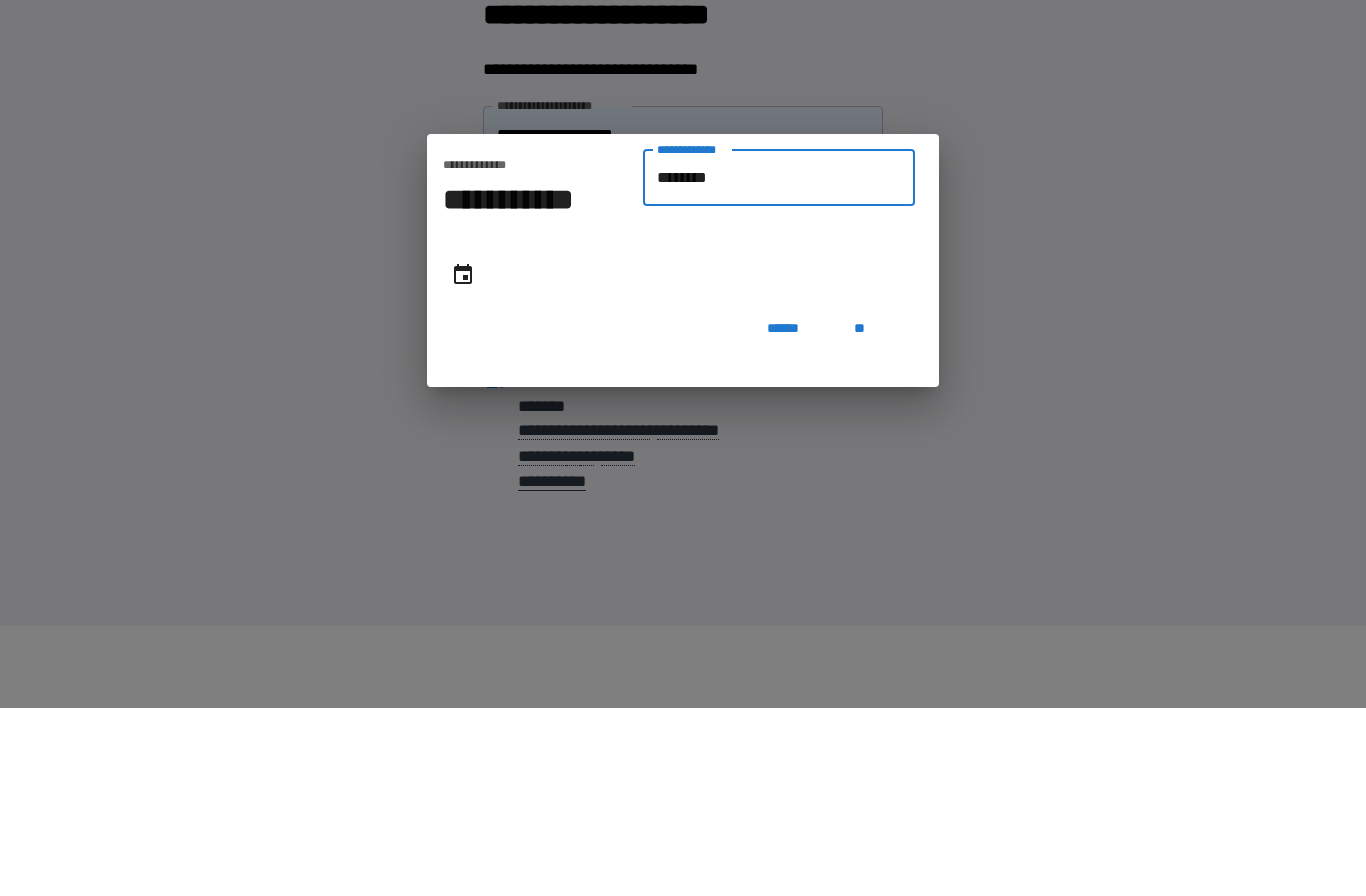 type on "**********" 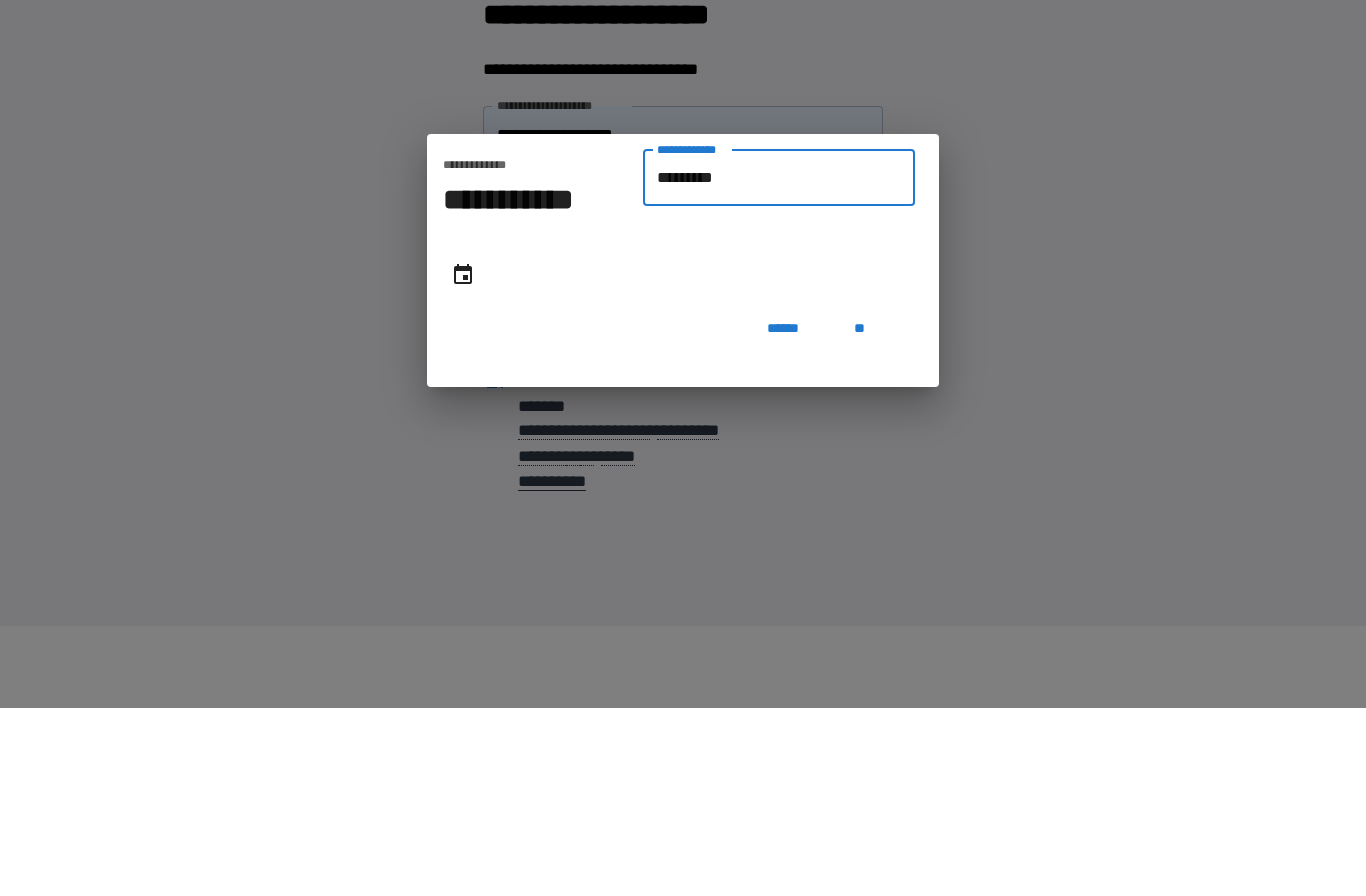 type on "**********" 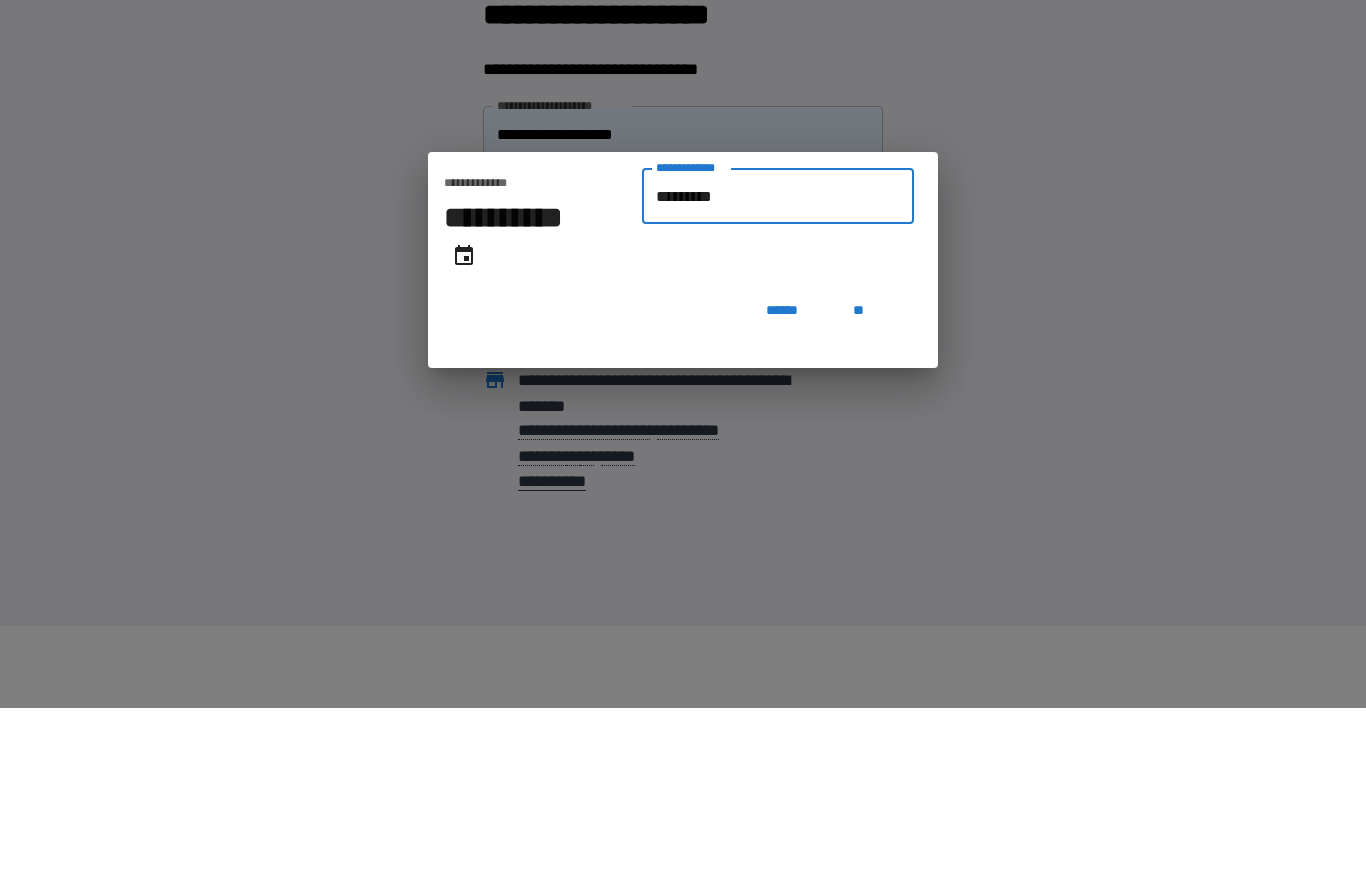 type on "**********" 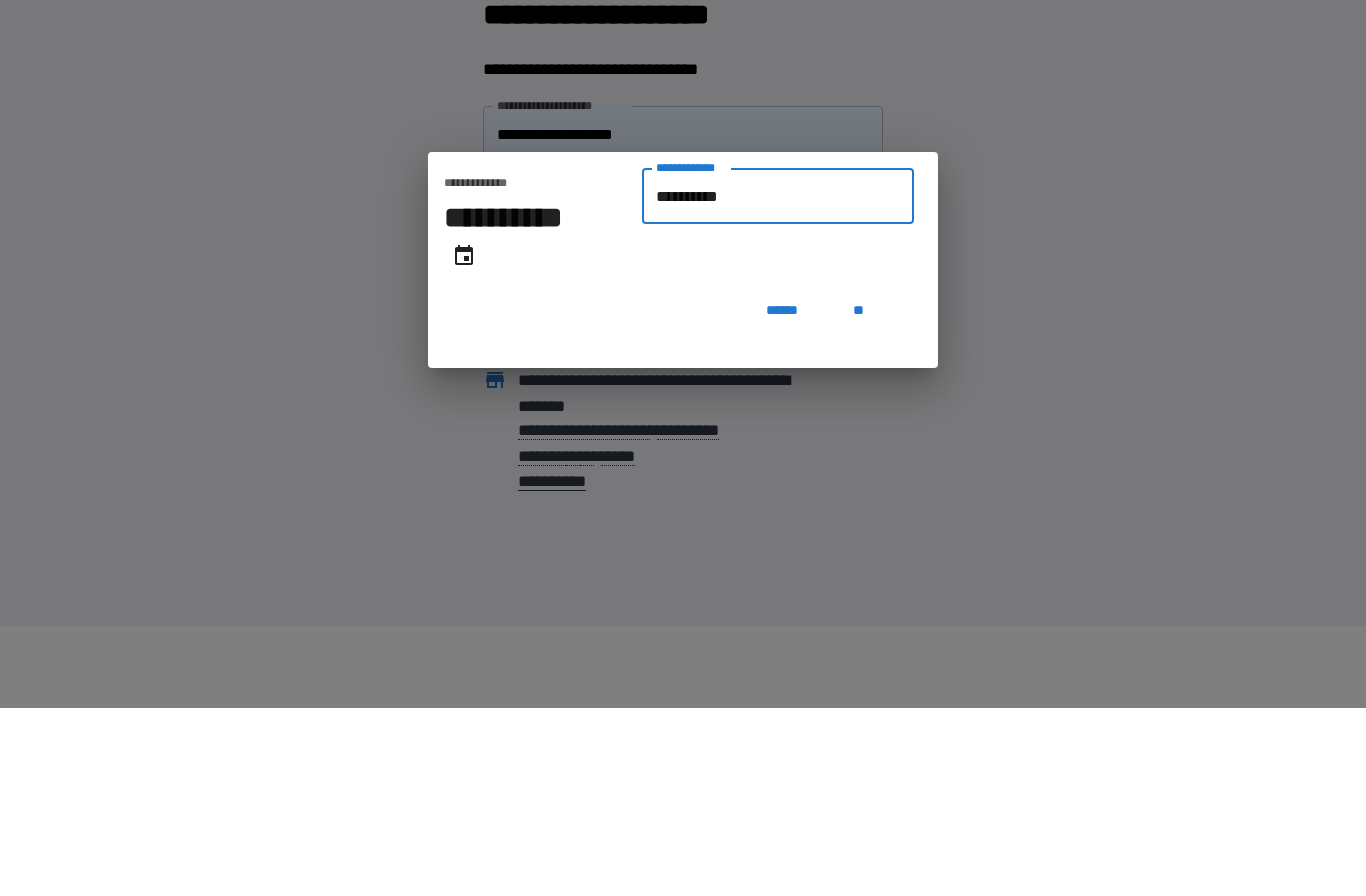 type on "**********" 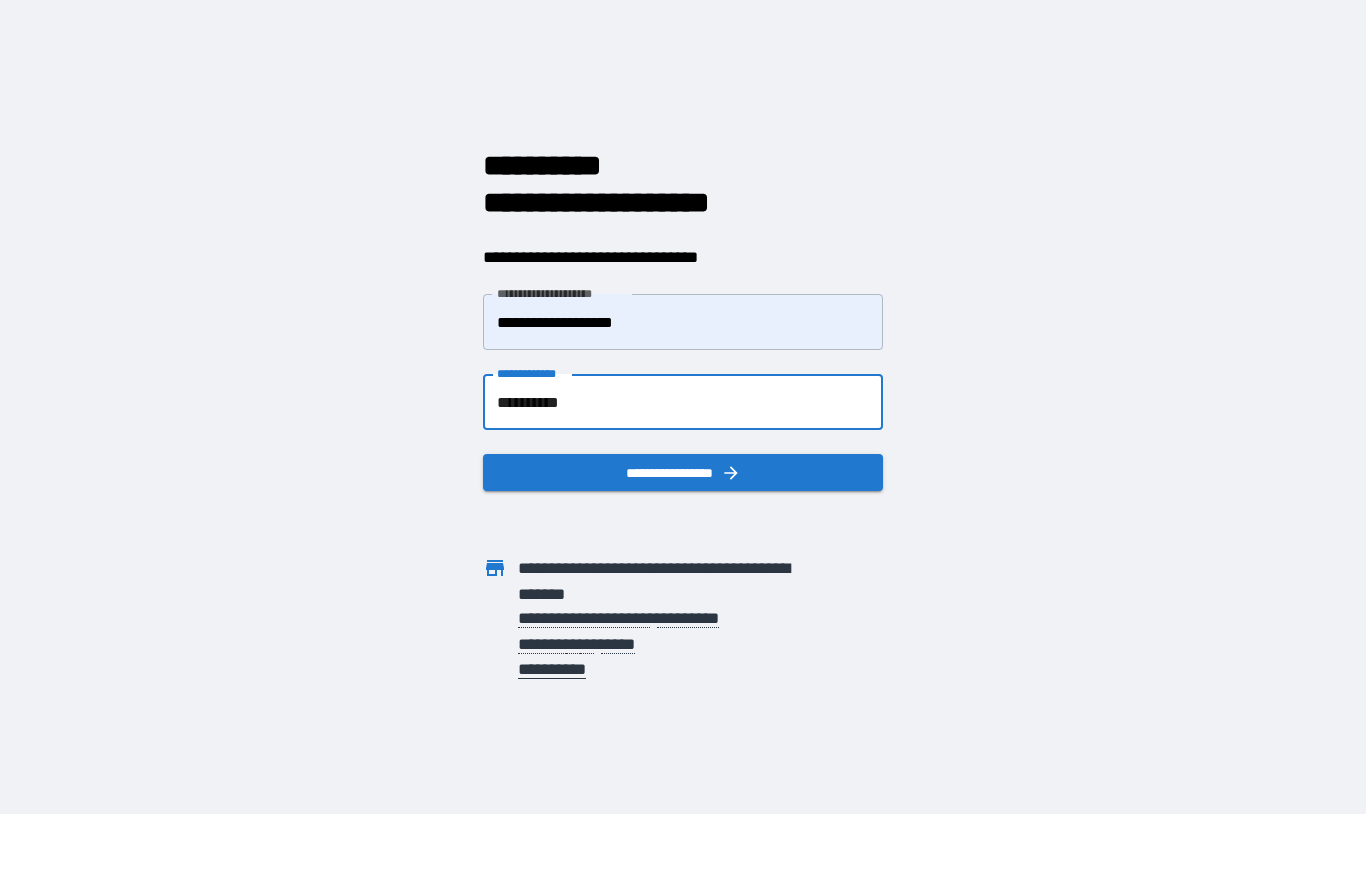 click on "**********" at bounding box center [683, 472] 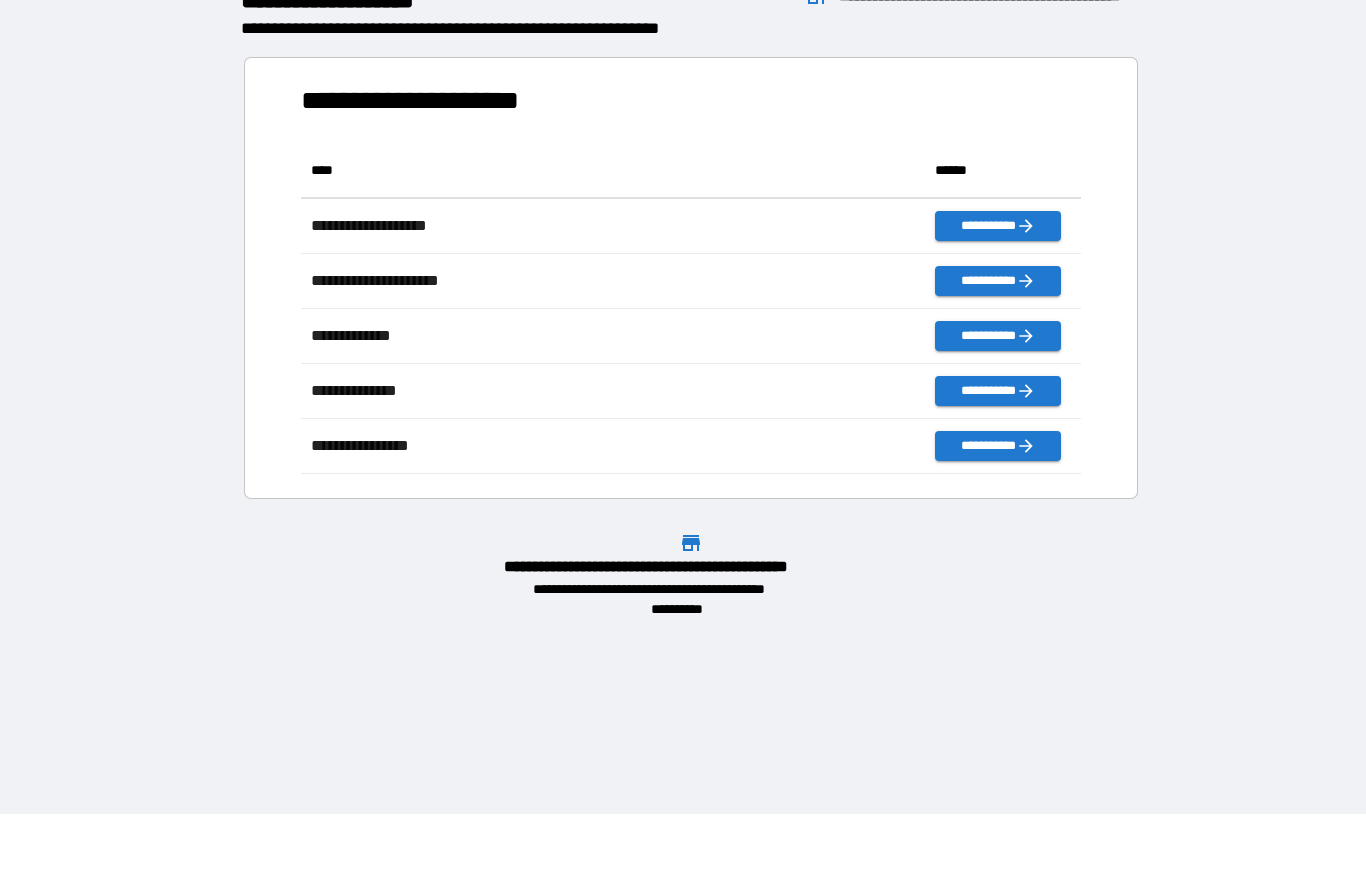 scroll, scrollTop: 1, scrollLeft: 1, axis: both 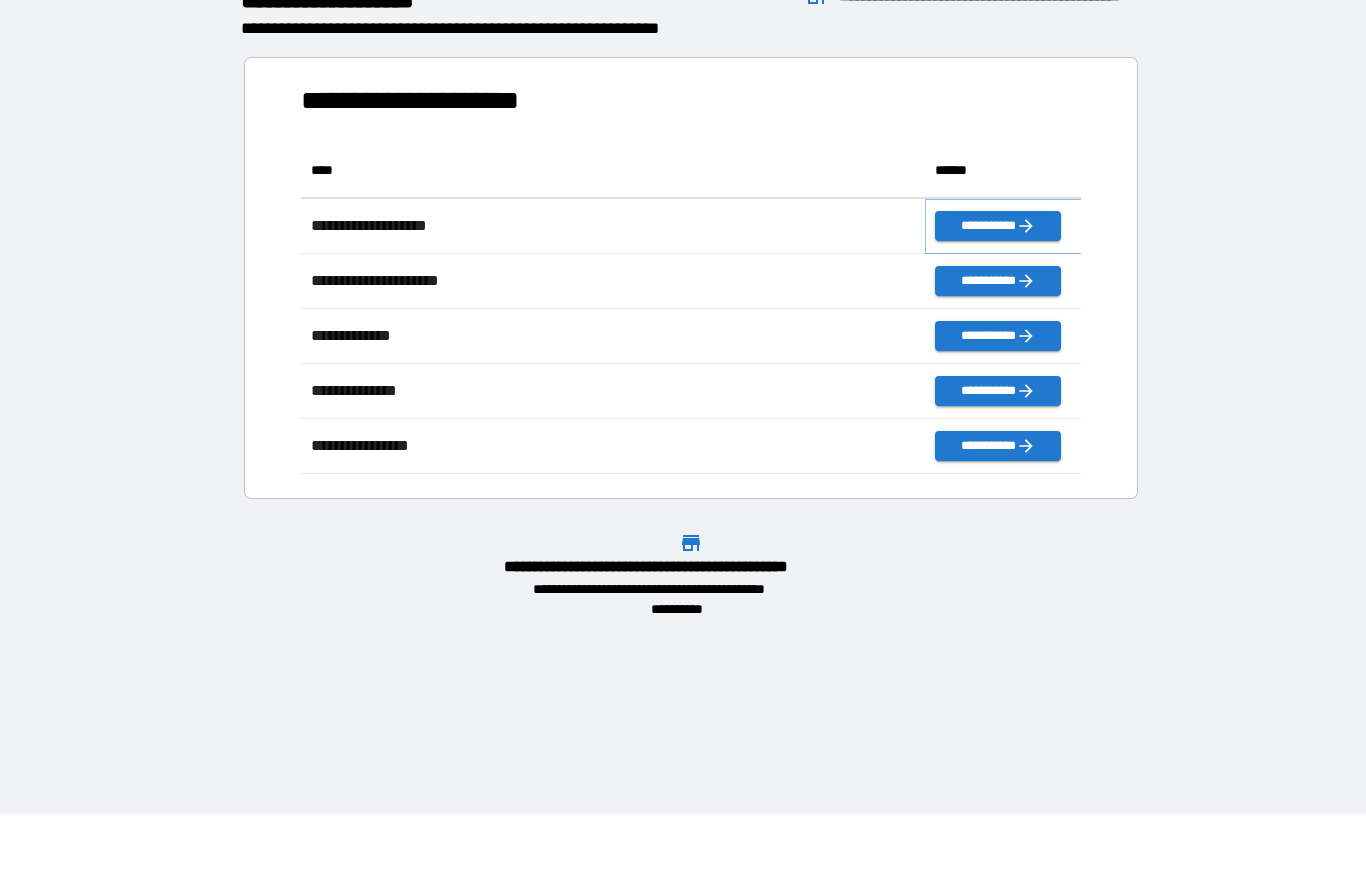 click on "**********" at bounding box center [997, 226] 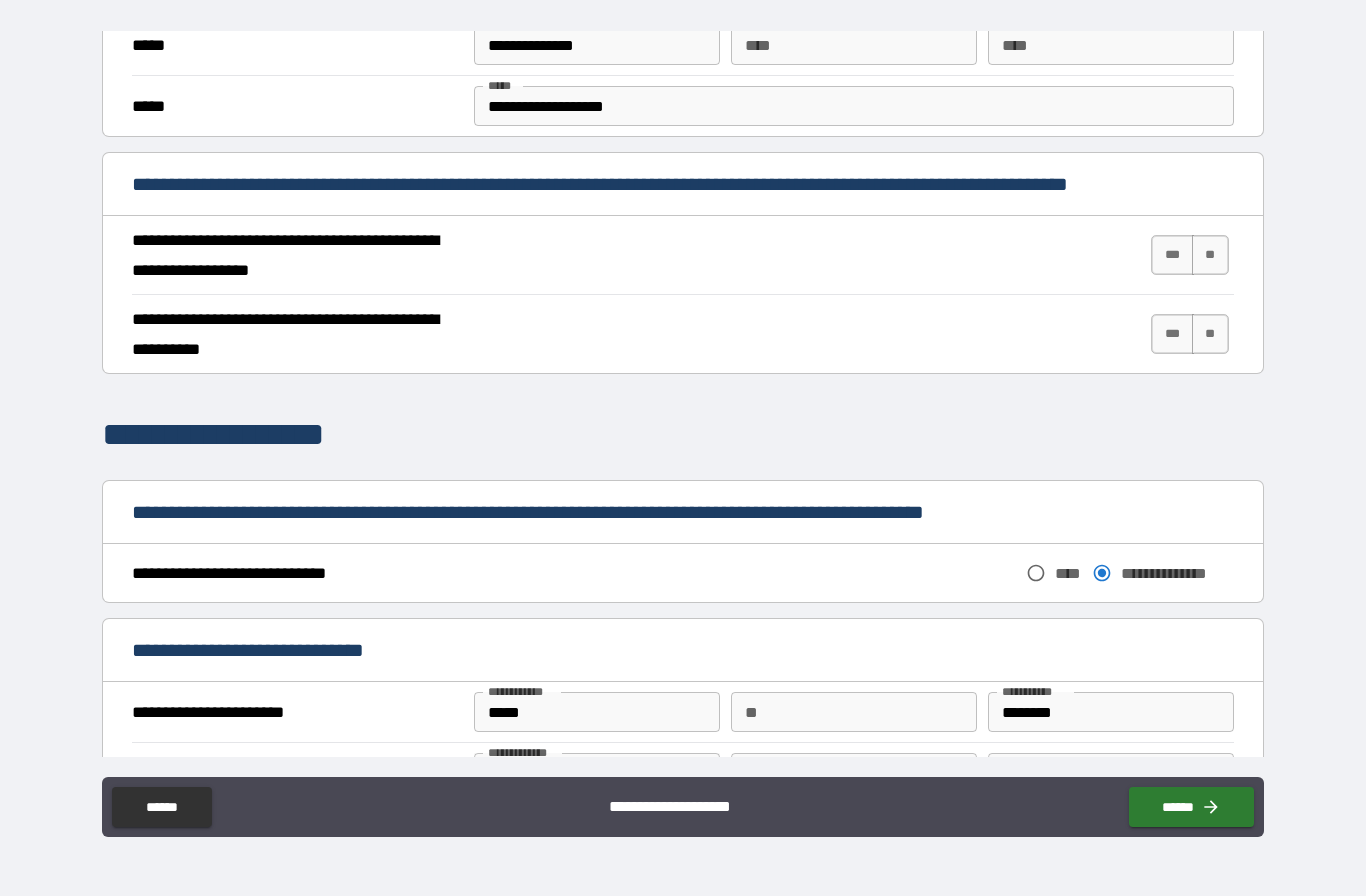 scroll, scrollTop: 617, scrollLeft: 0, axis: vertical 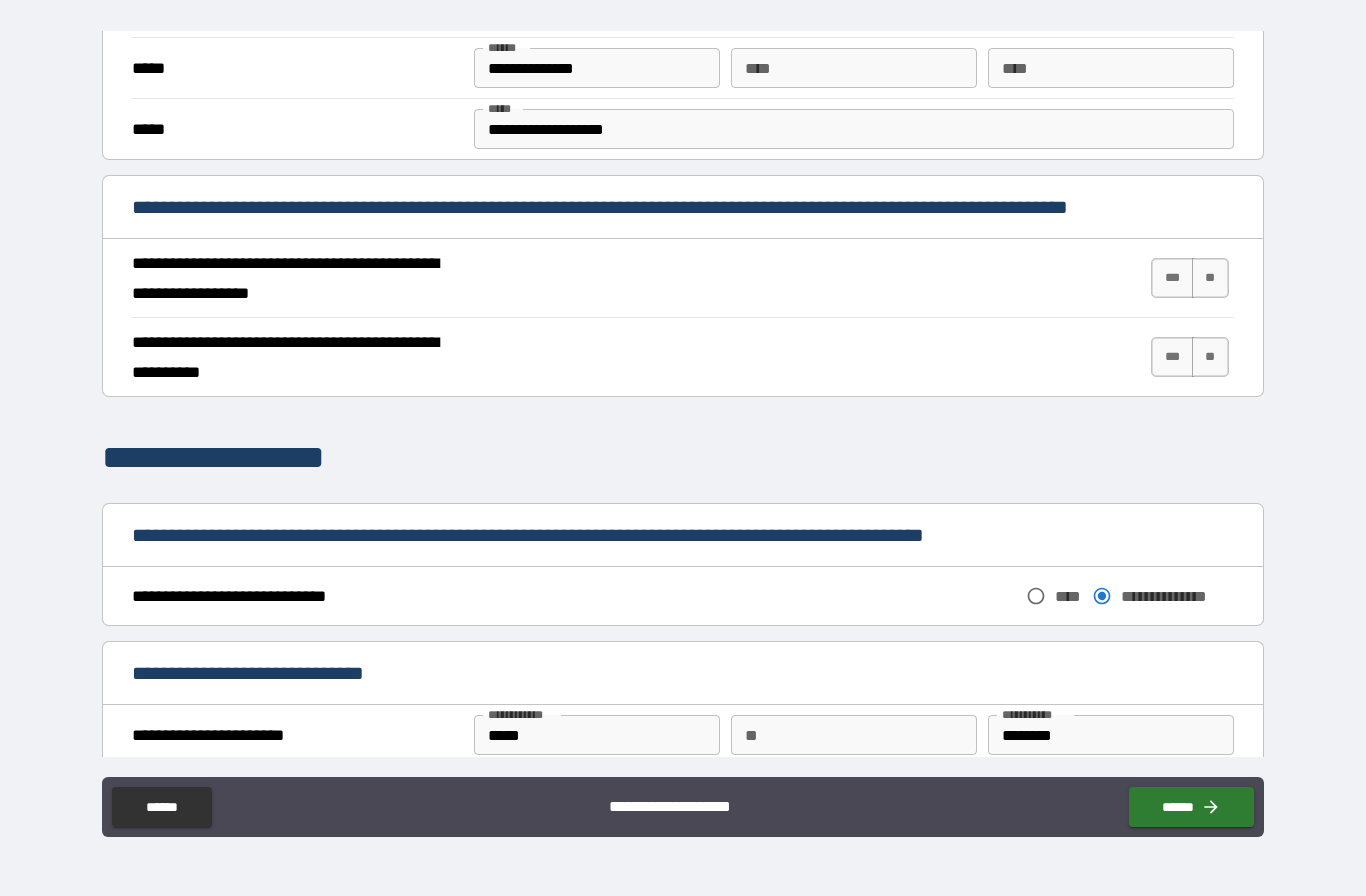 click on "***" at bounding box center [1172, 278] 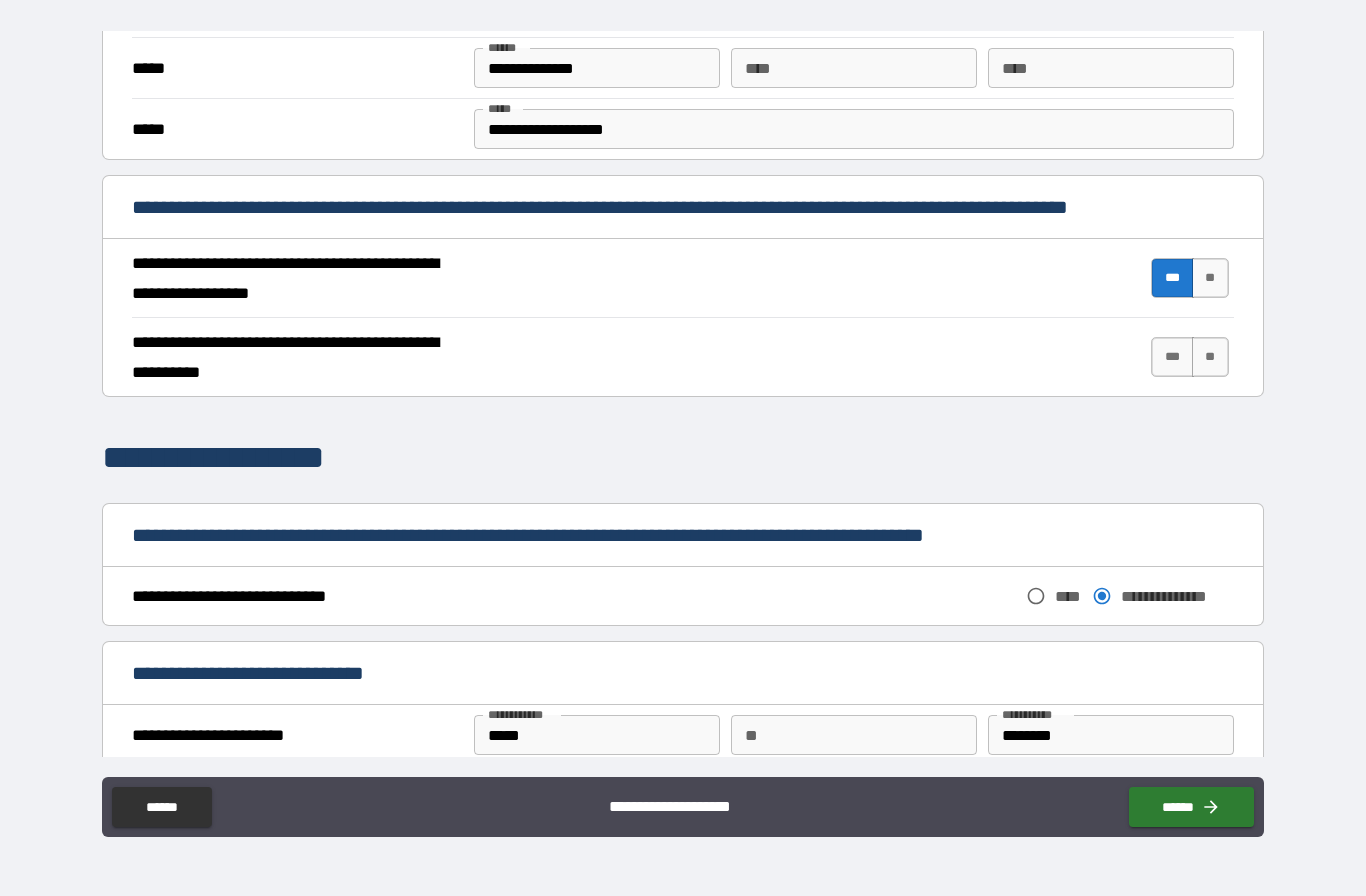 click on "***" at bounding box center (1172, 357) 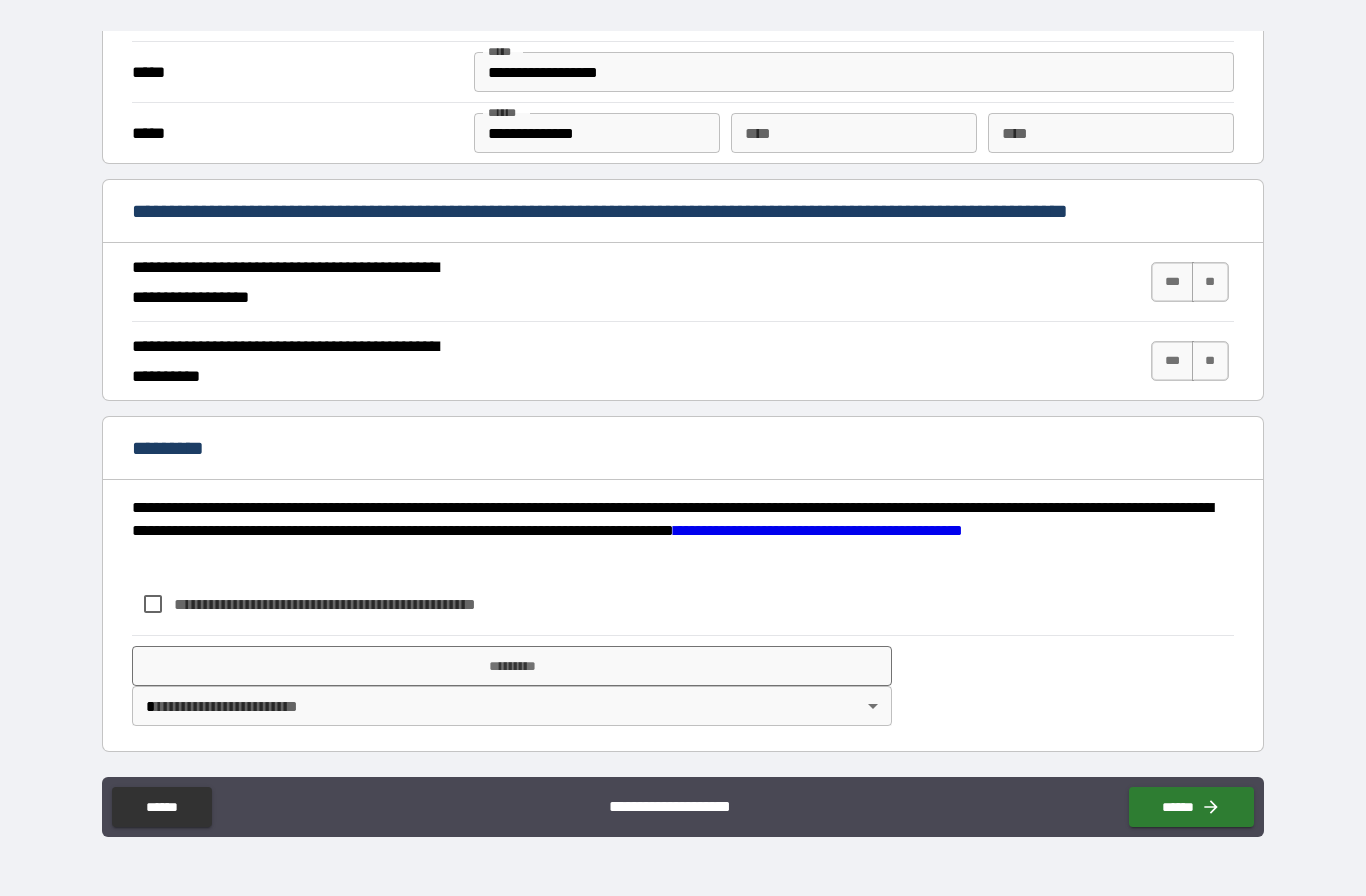 scroll, scrollTop: 1646, scrollLeft: 0, axis: vertical 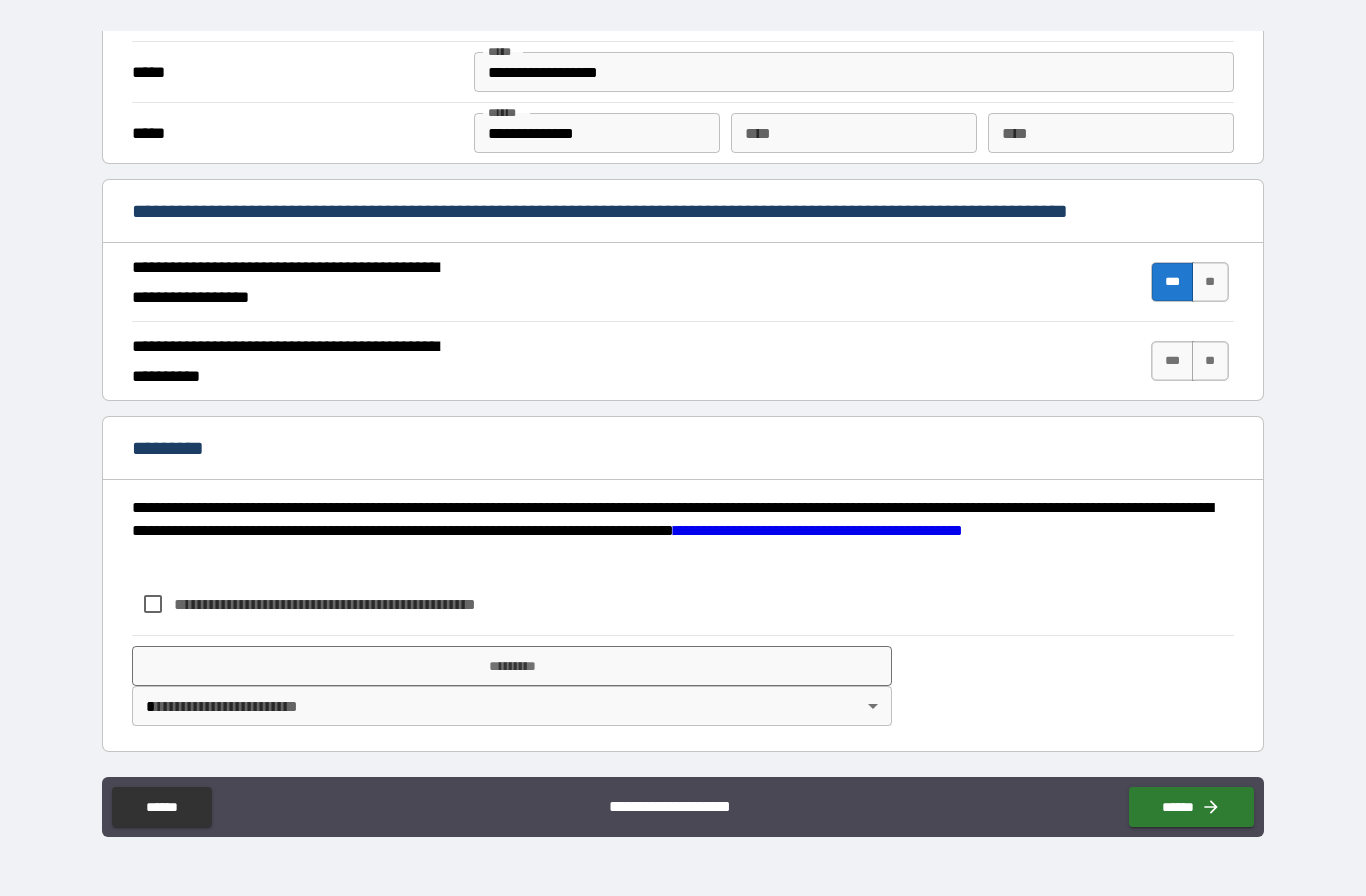 click on "***" at bounding box center [1172, 361] 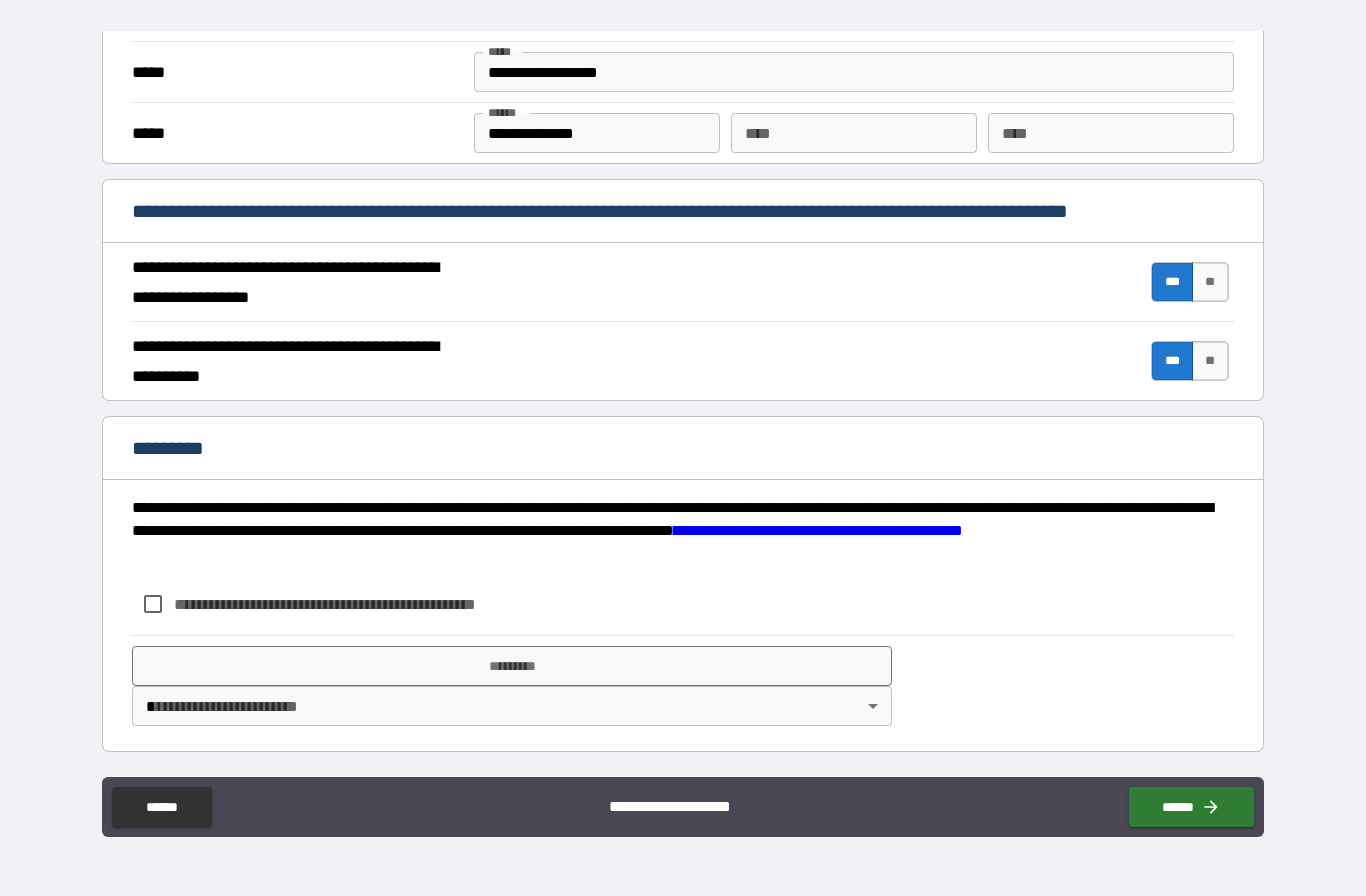 scroll, scrollTop: 1646, scrollLeft: 0, axis: vertical 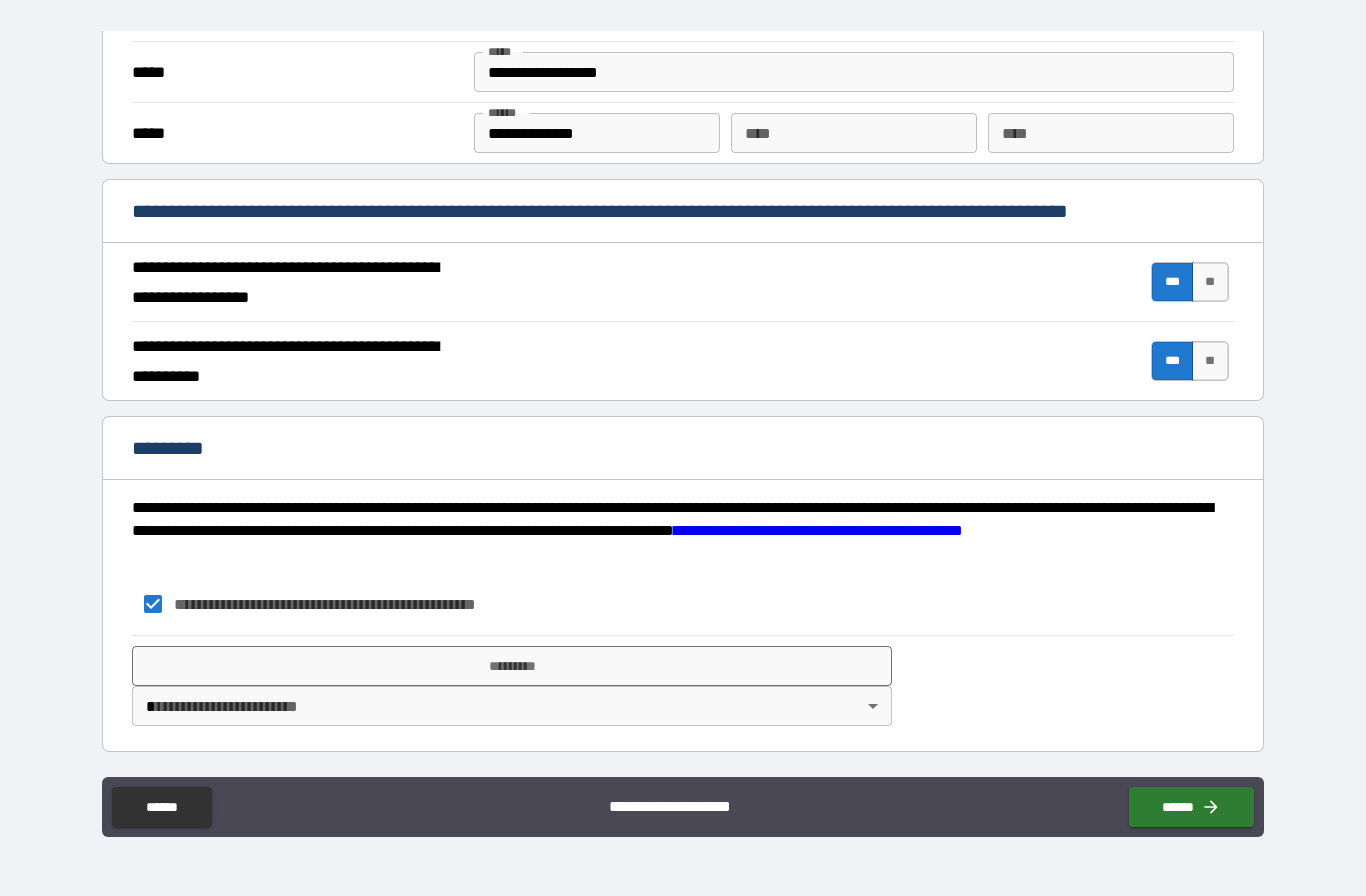 click on "*********" at bounding box center [512, 666] 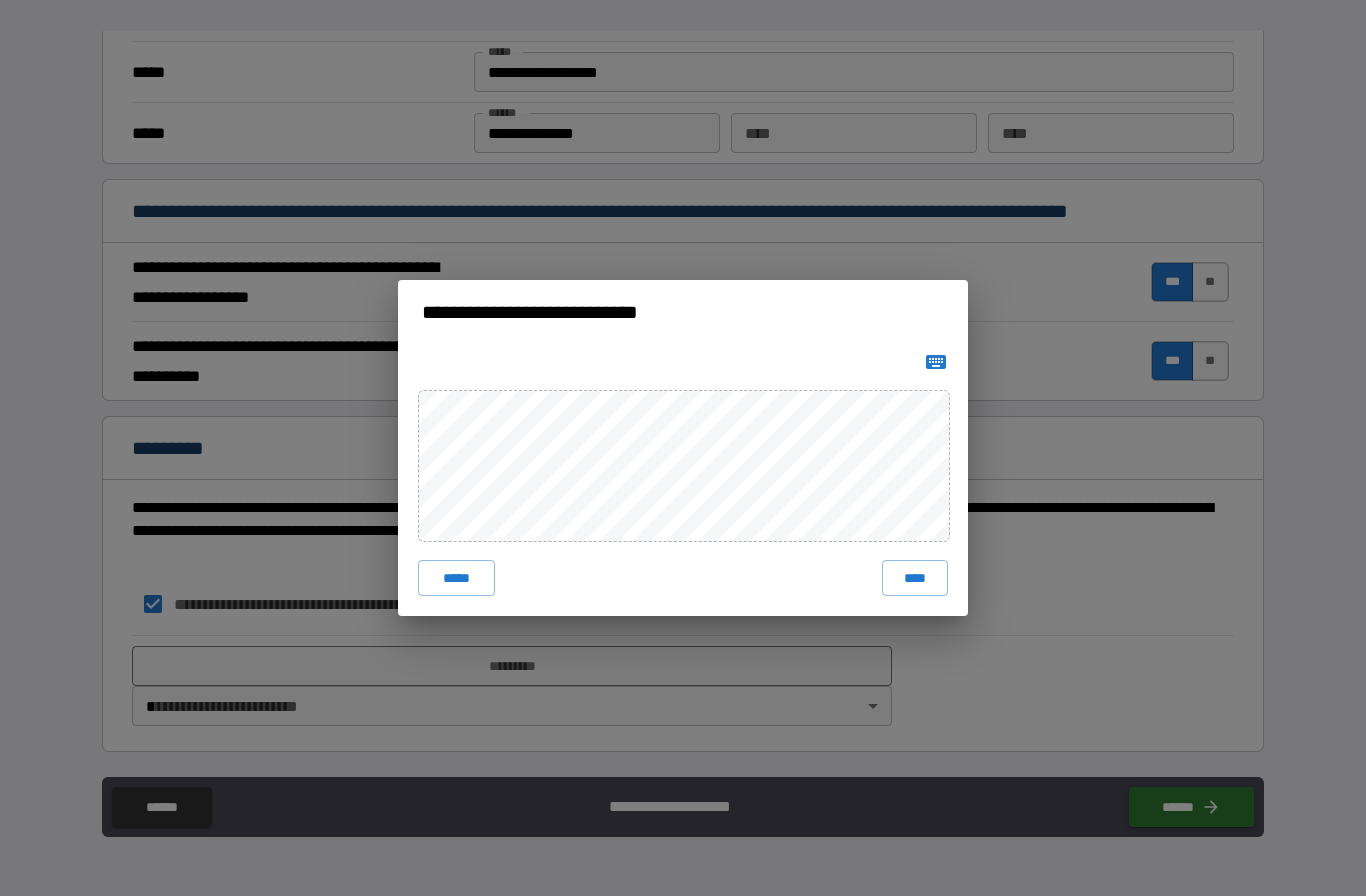 click on "****" at bounding box center [915, 578] 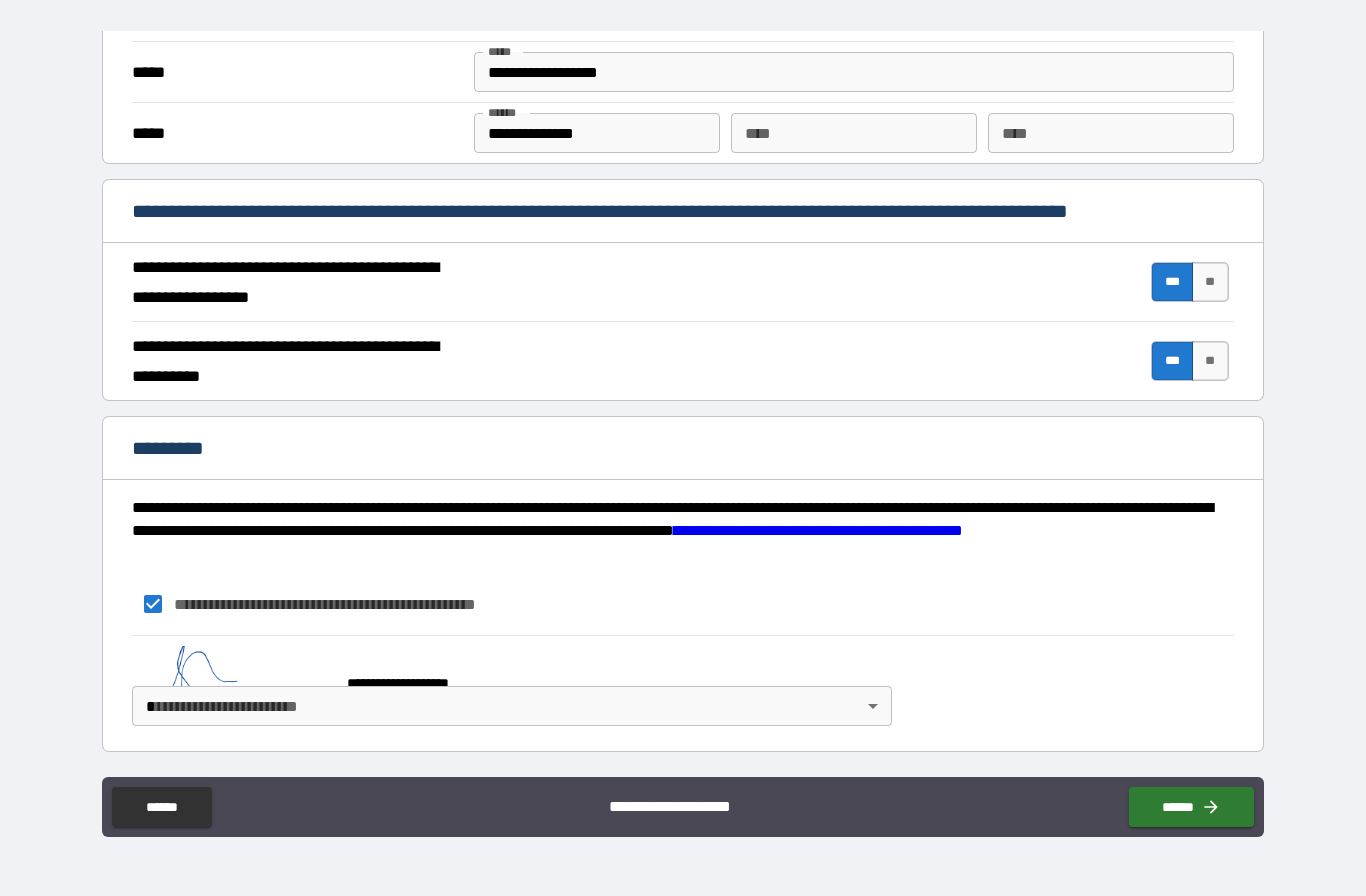 scroll, scrollTop: 1636, scrollLeft: 0, axis: vertical 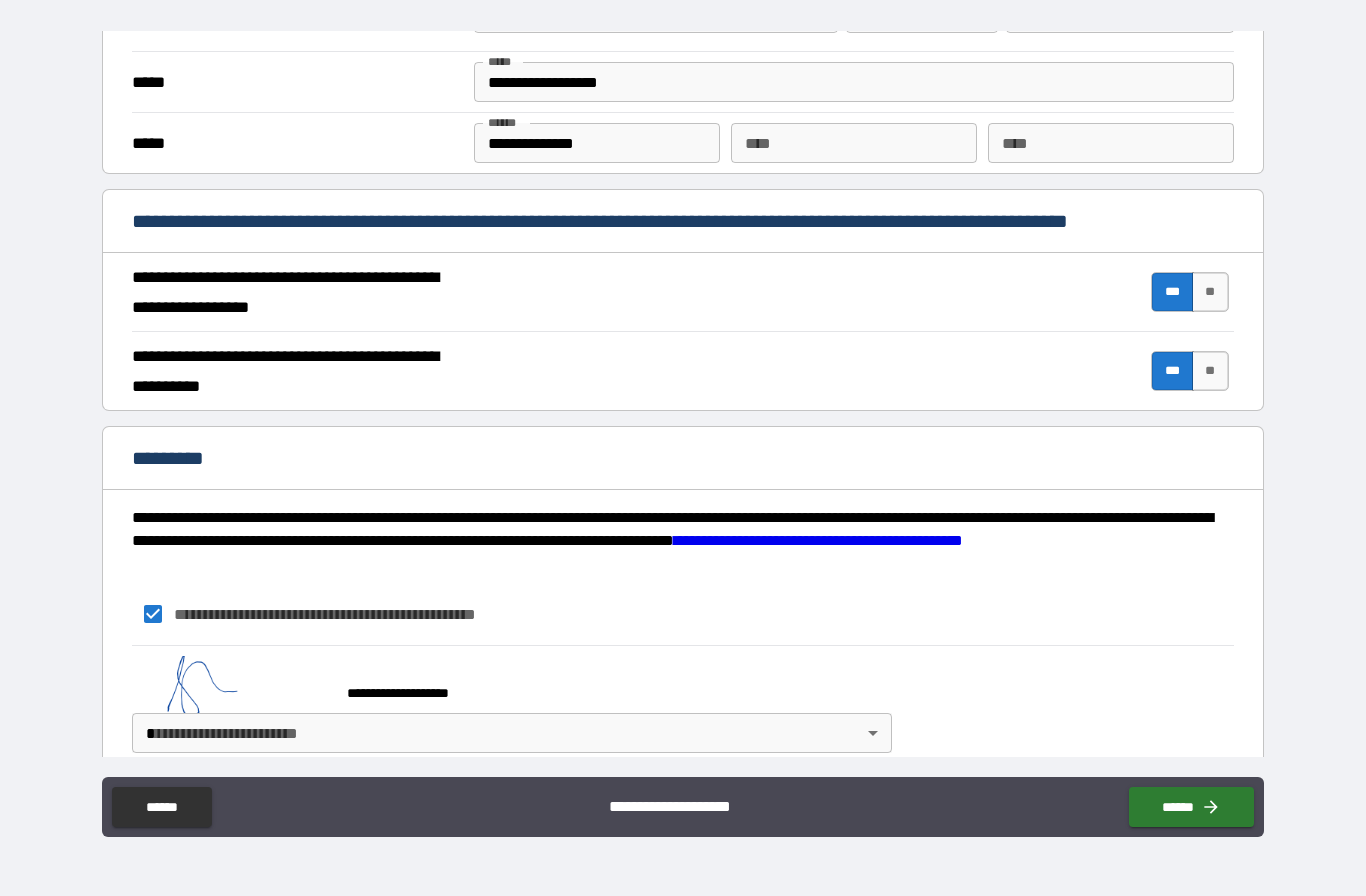 click 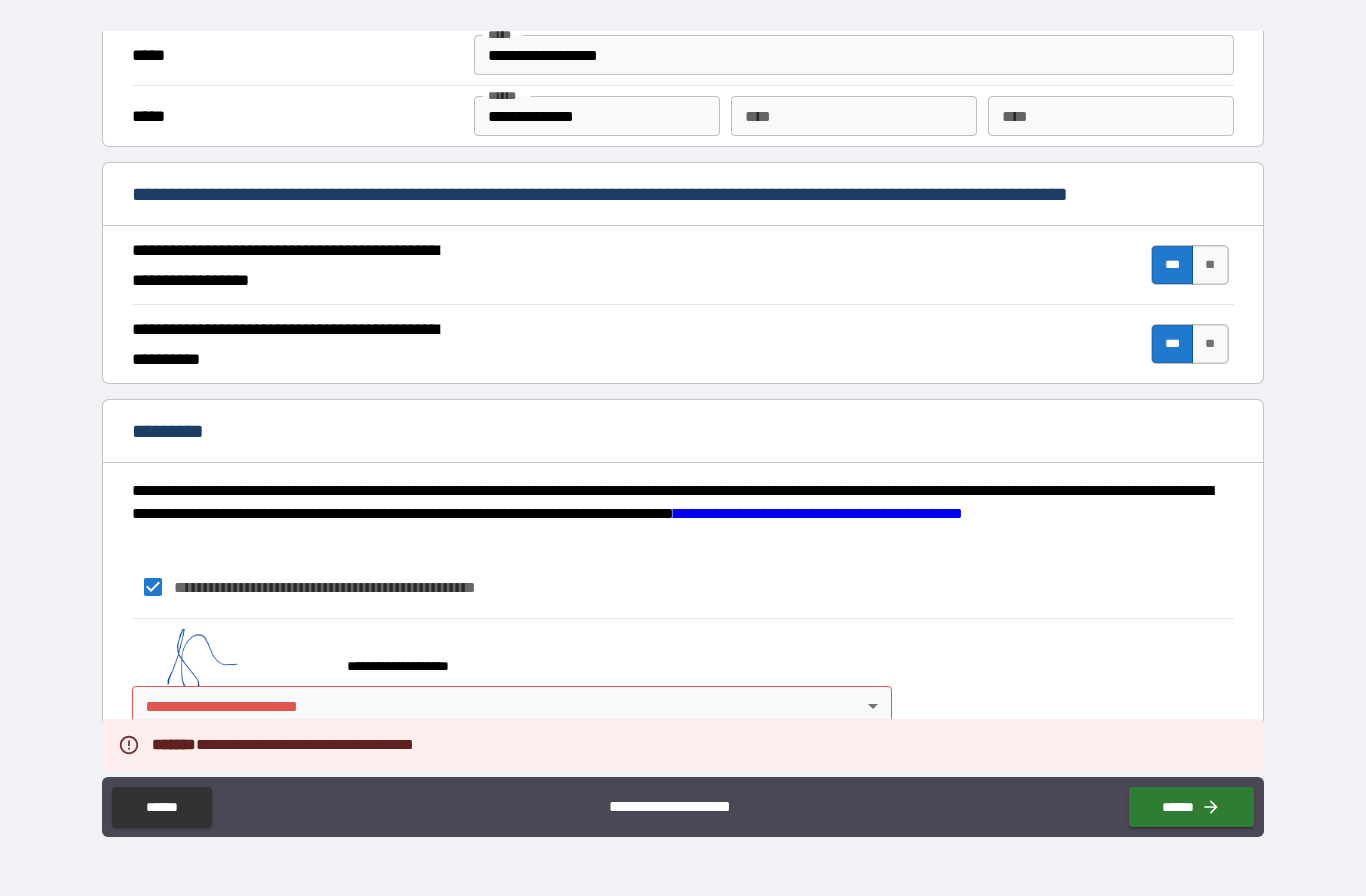 scroll, scrollTop: 1663, scrollLeft: 0, axis: vertical 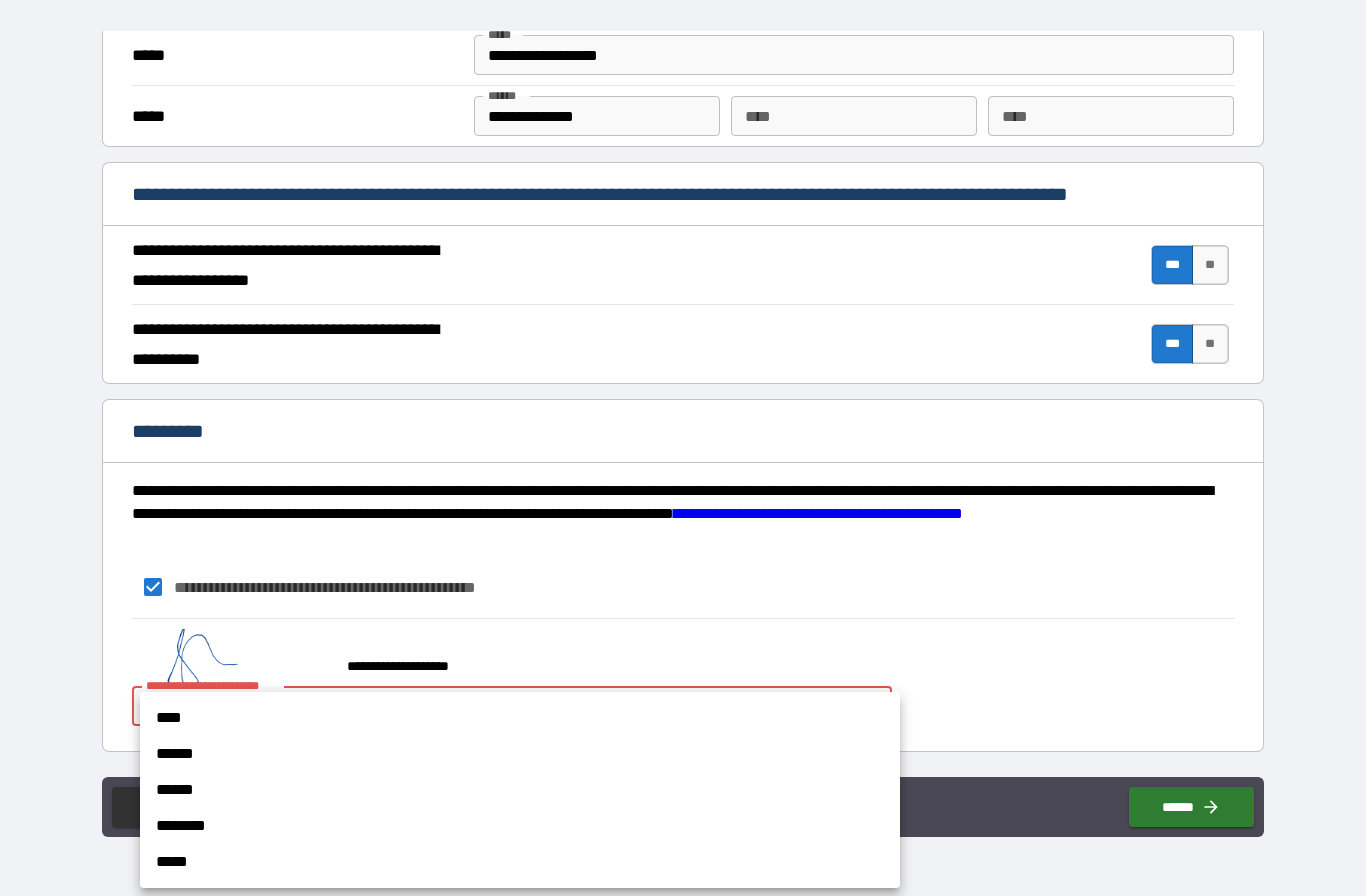 click on "******" at bounding box center (520, 790) 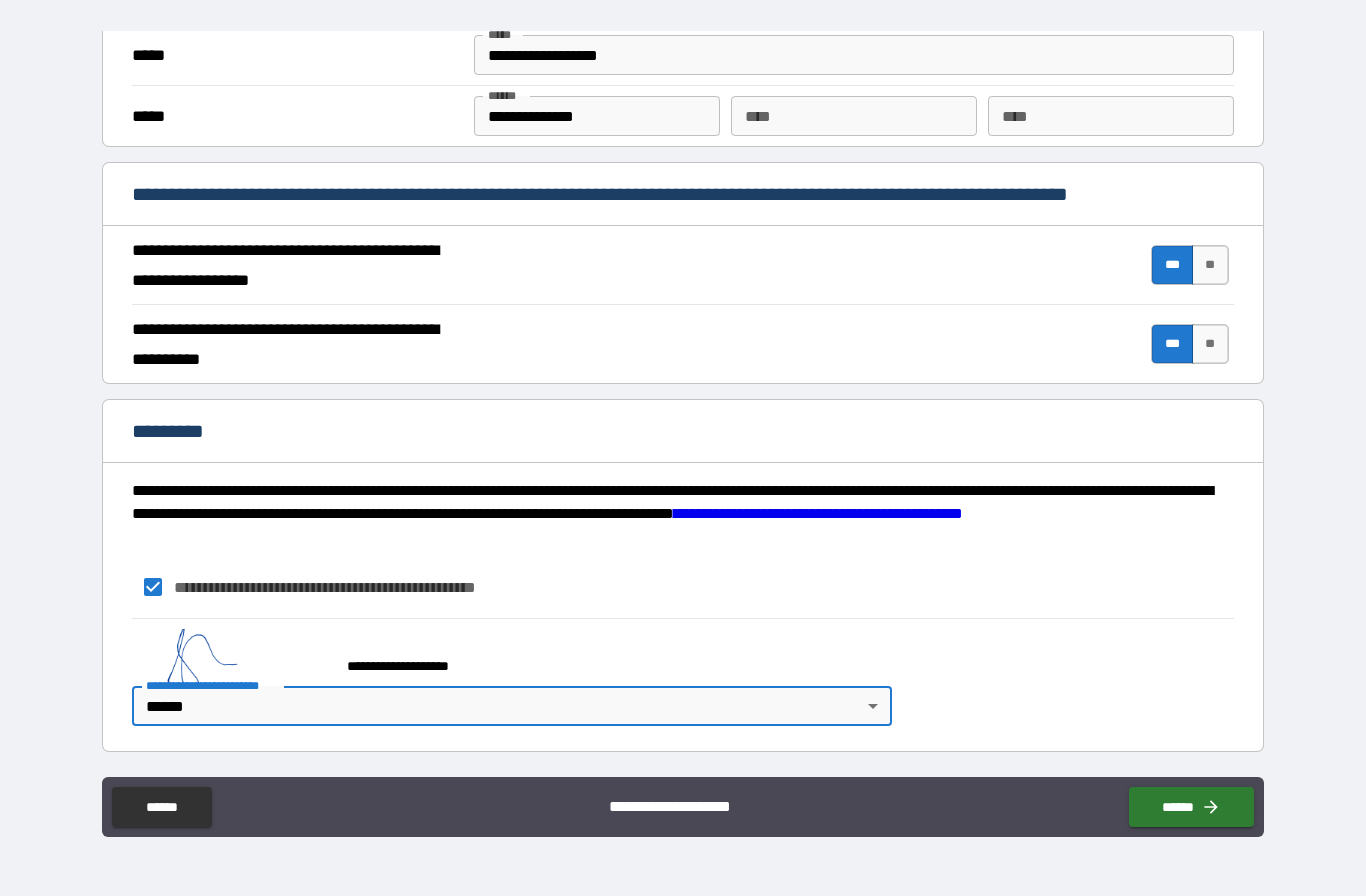 click on "******" at bounding box center (1191, 807) 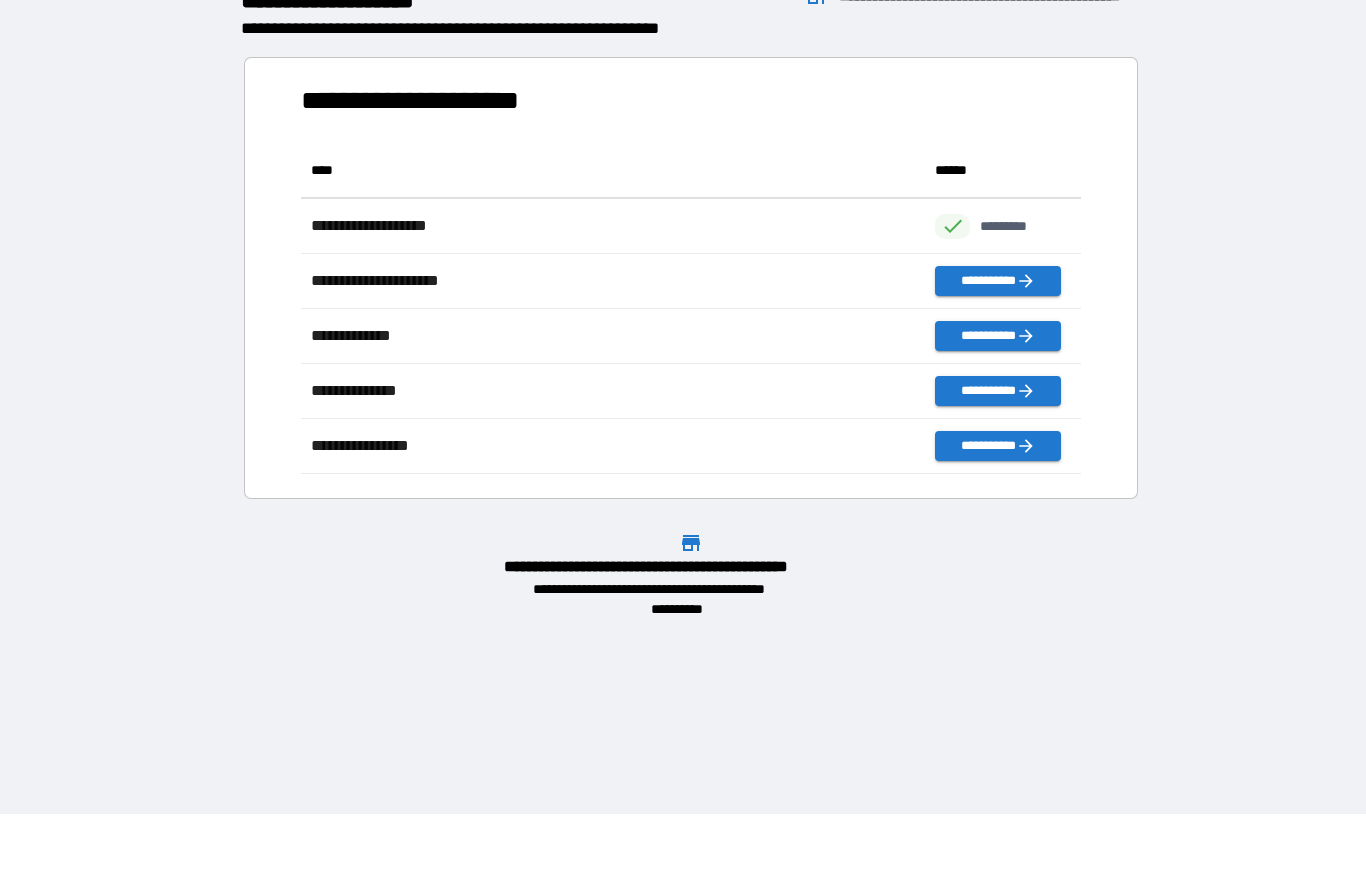 scroll, scrollTop: 1, scrollLeft: 1, axis: both 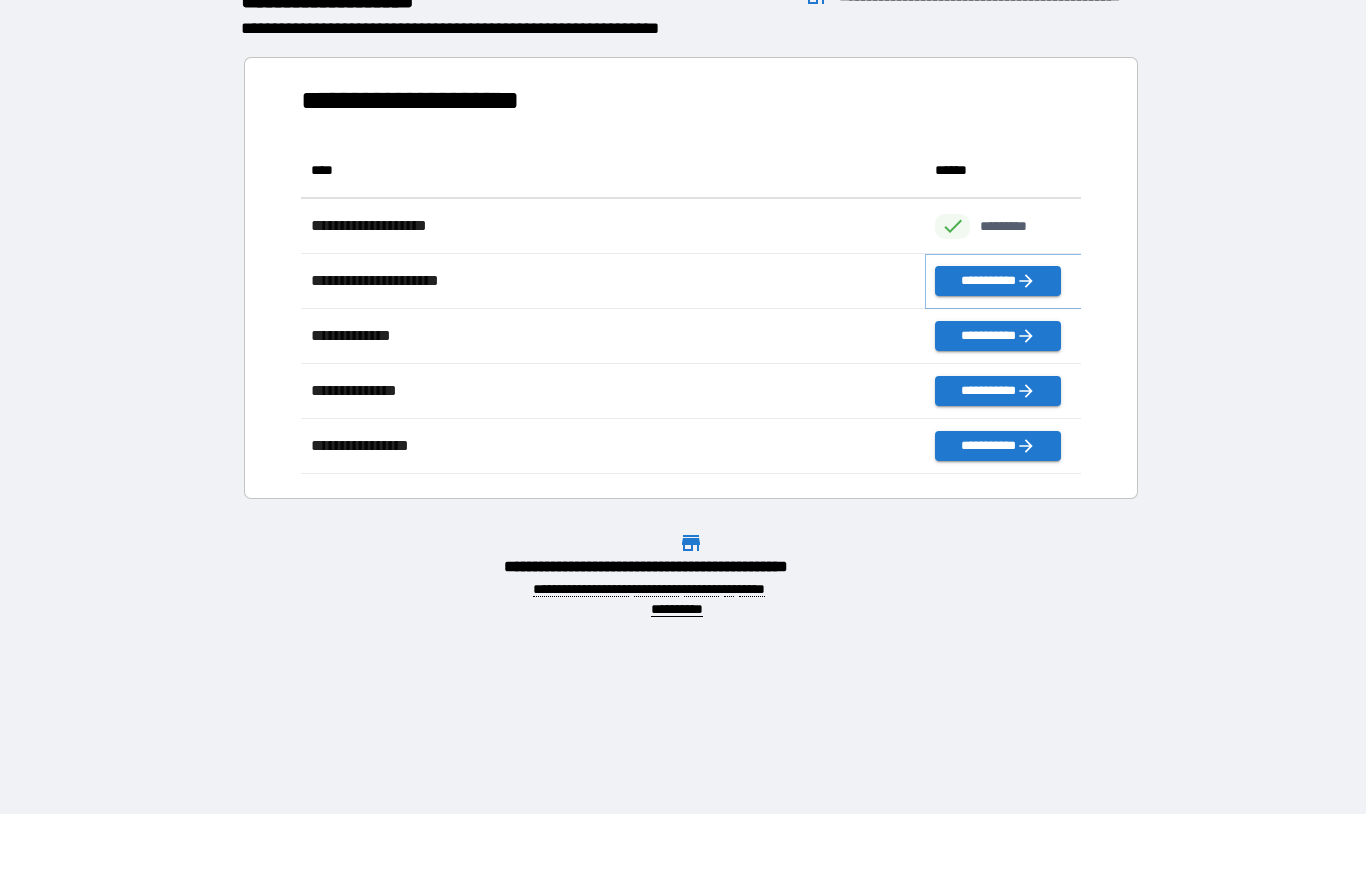 click on "**********" at bounding box center (997, 281) 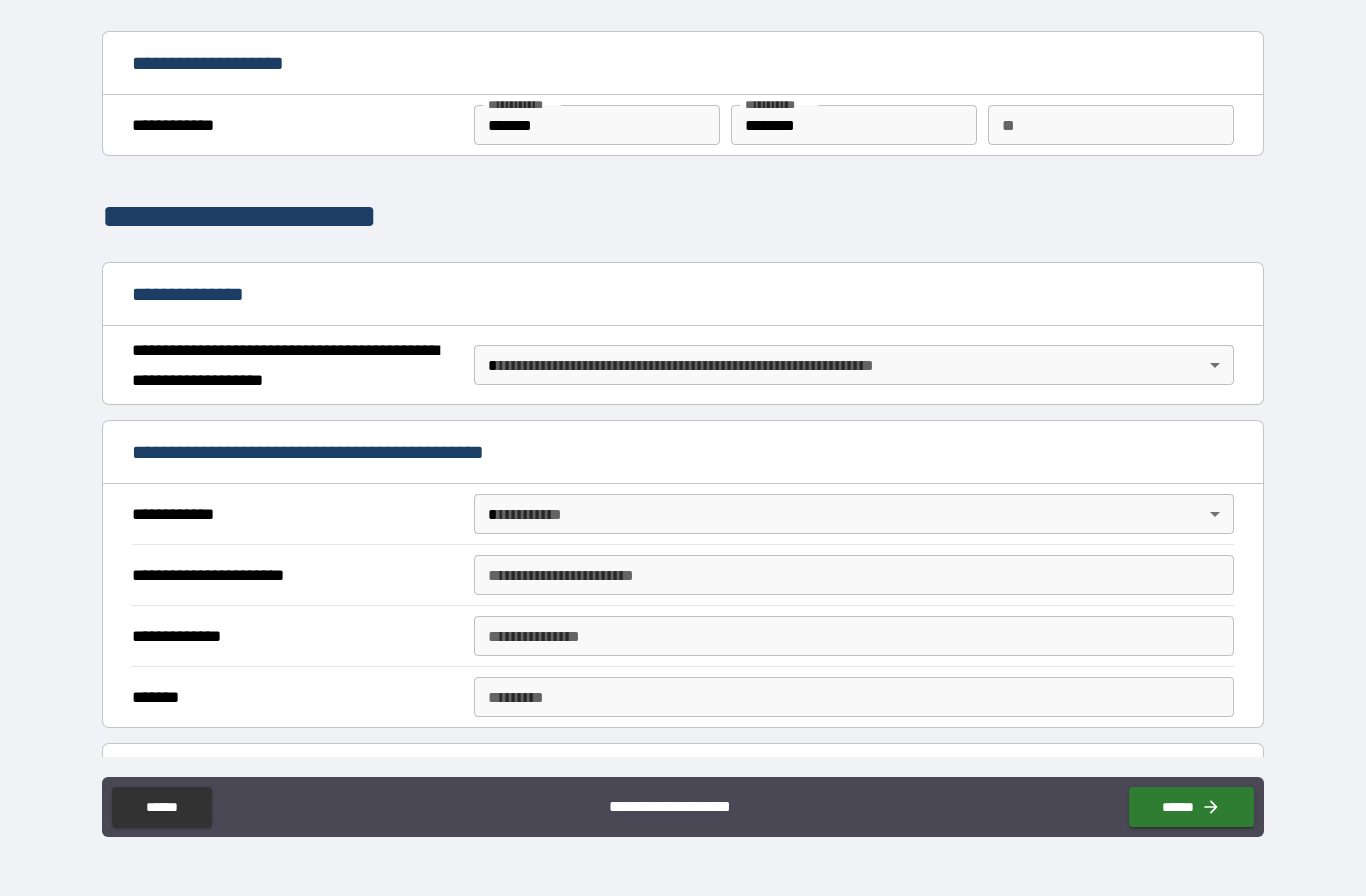 click on "**********" at bounding box center [683, 407] 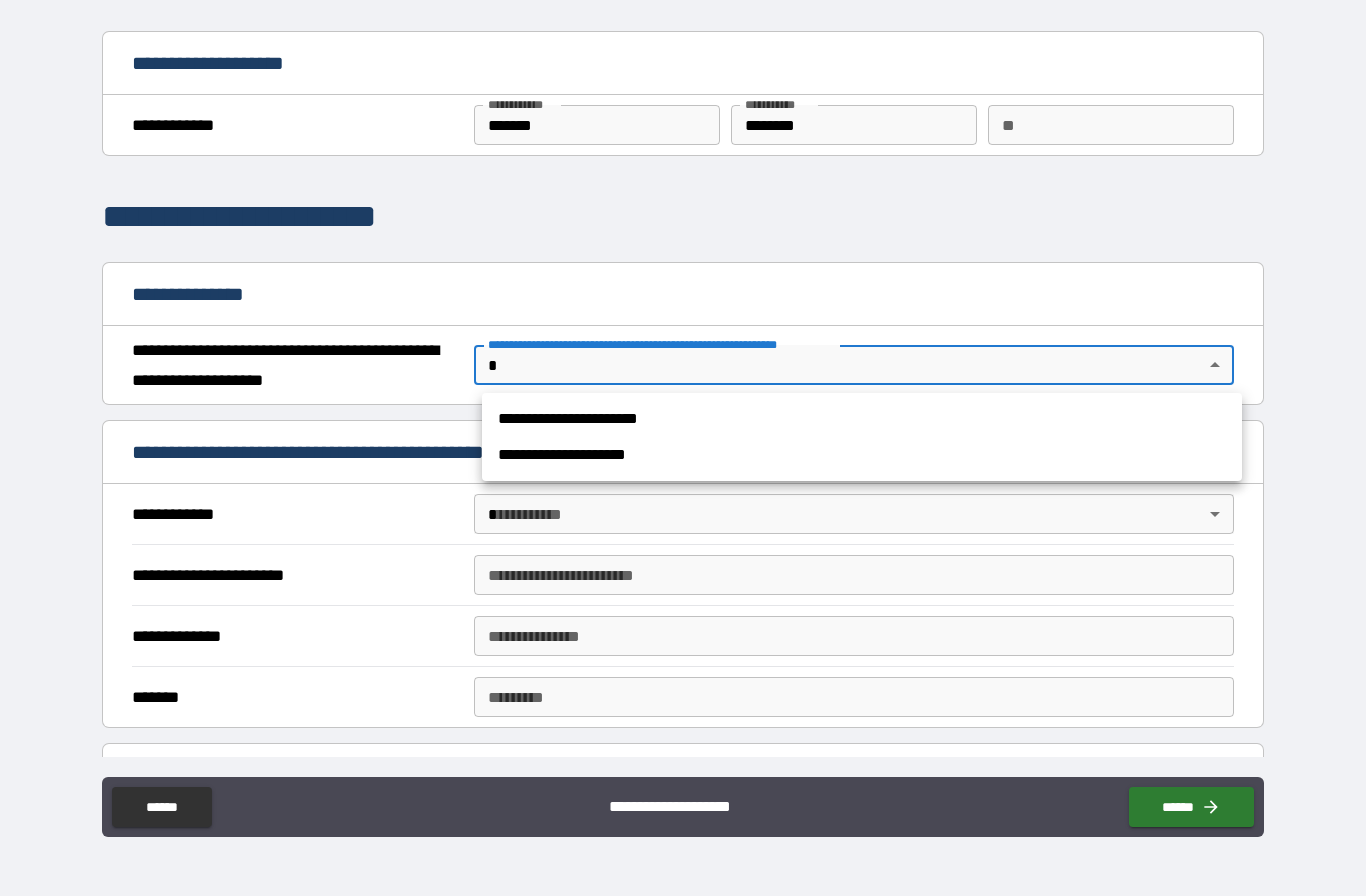 click on "**********" at bounding box center (862, 419) 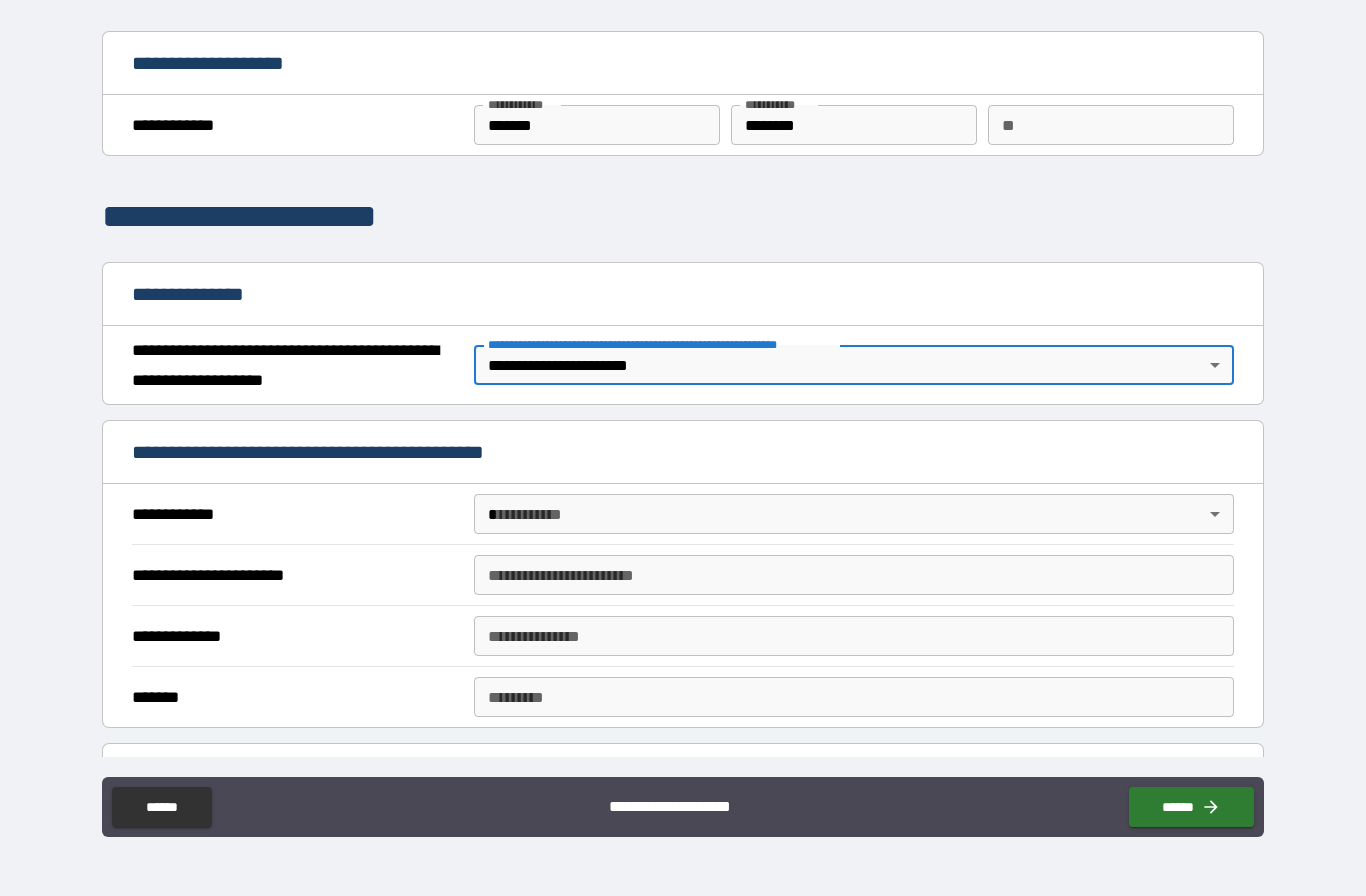 click on "**********" at bounding box center (683, 407) 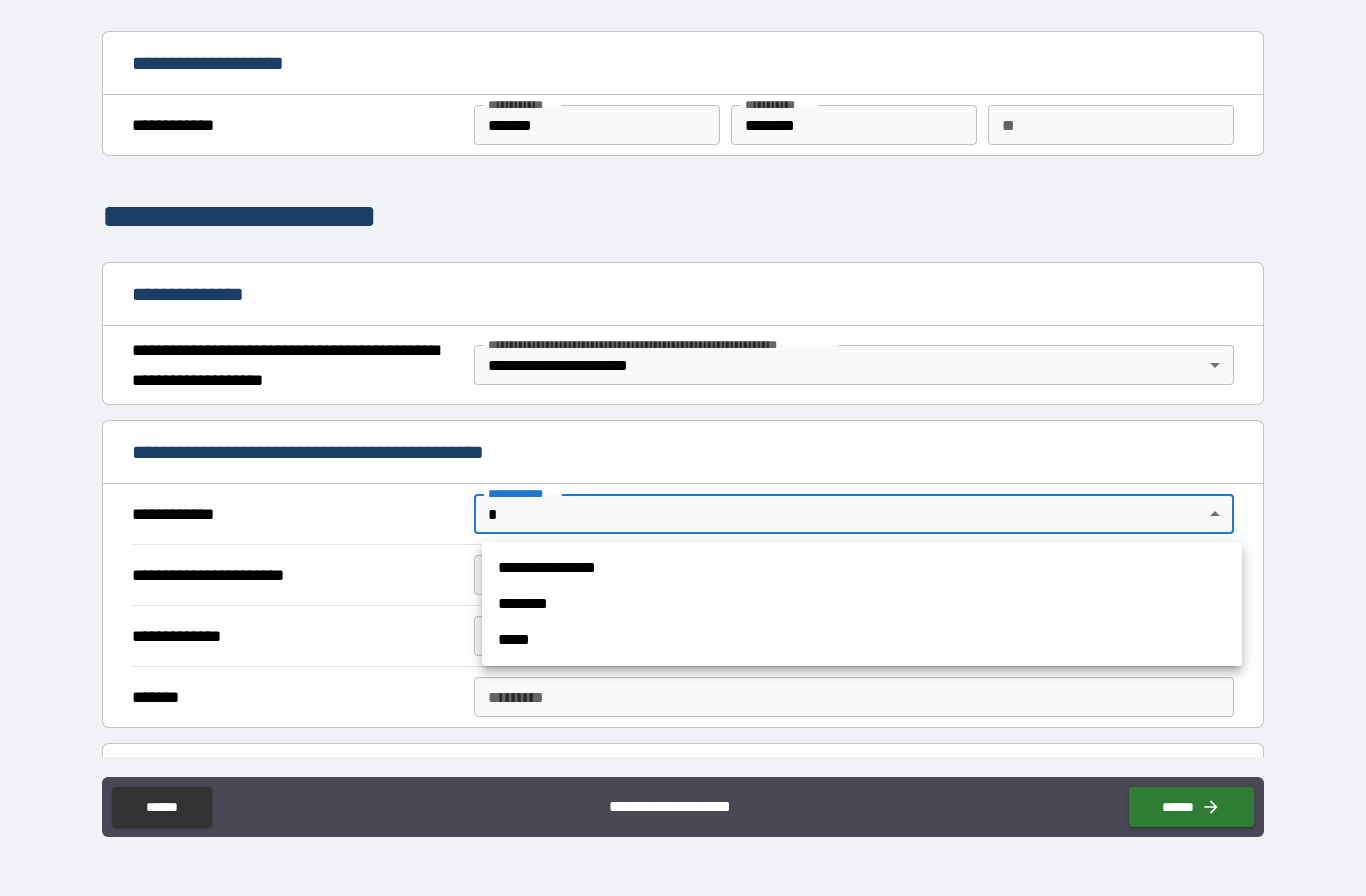click on "**********" at bounding box center [862, 568] 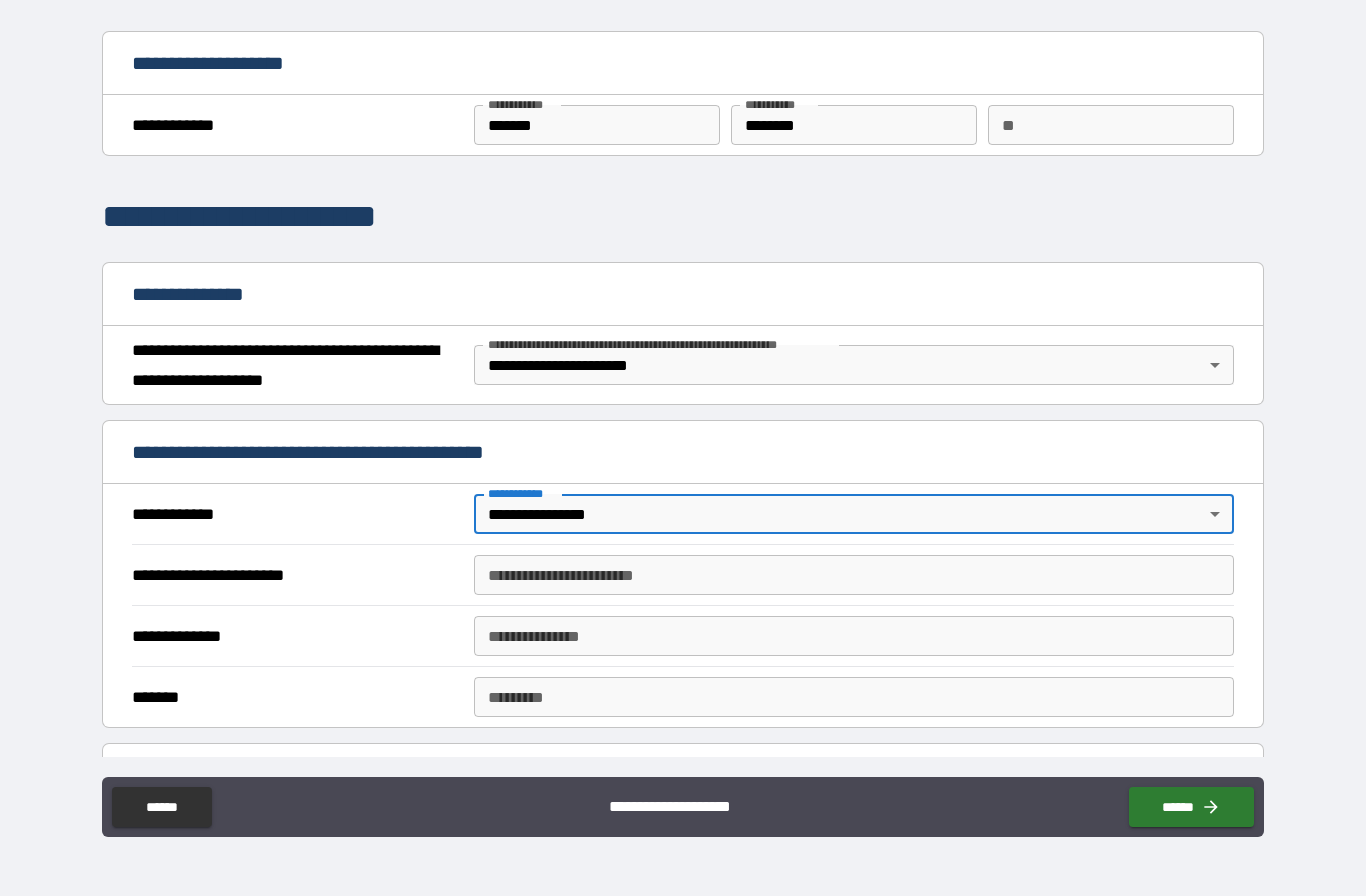 click on "**********" at bounding box center [854, 575] 